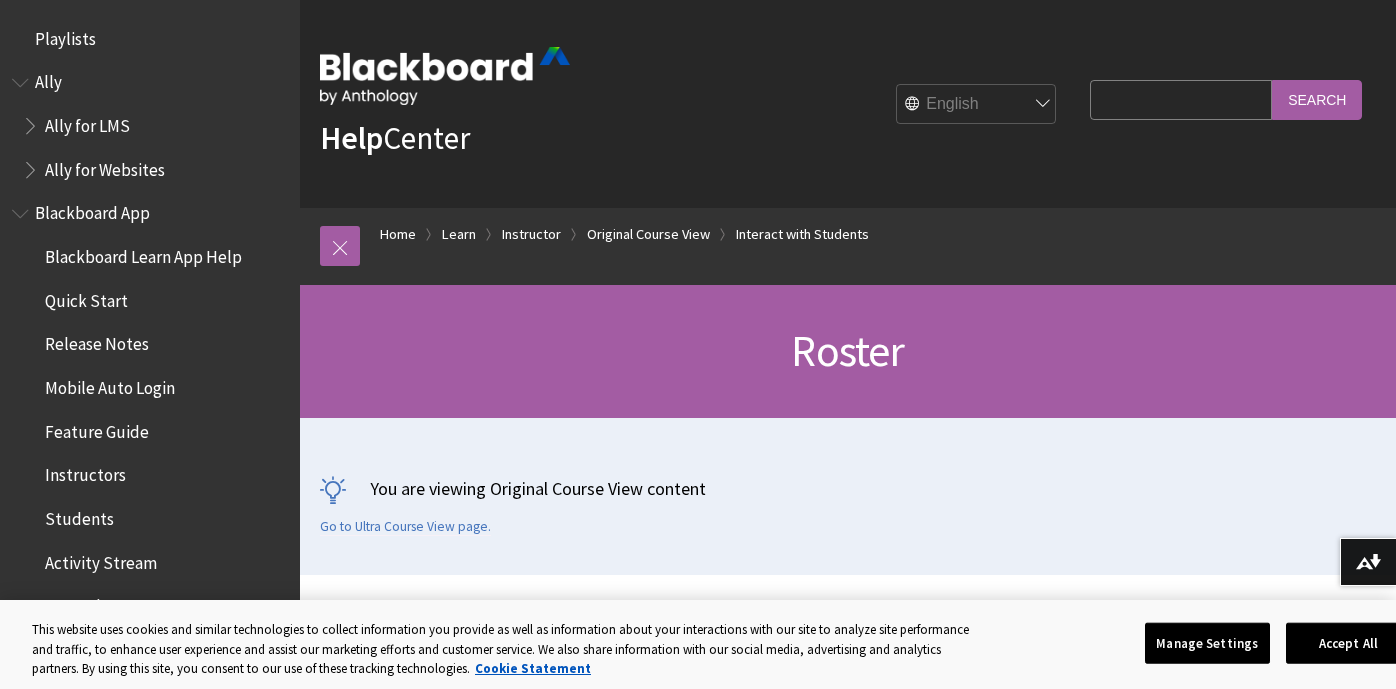 scroll, scrollTop: 0, scrollLeft: 0, axis: both 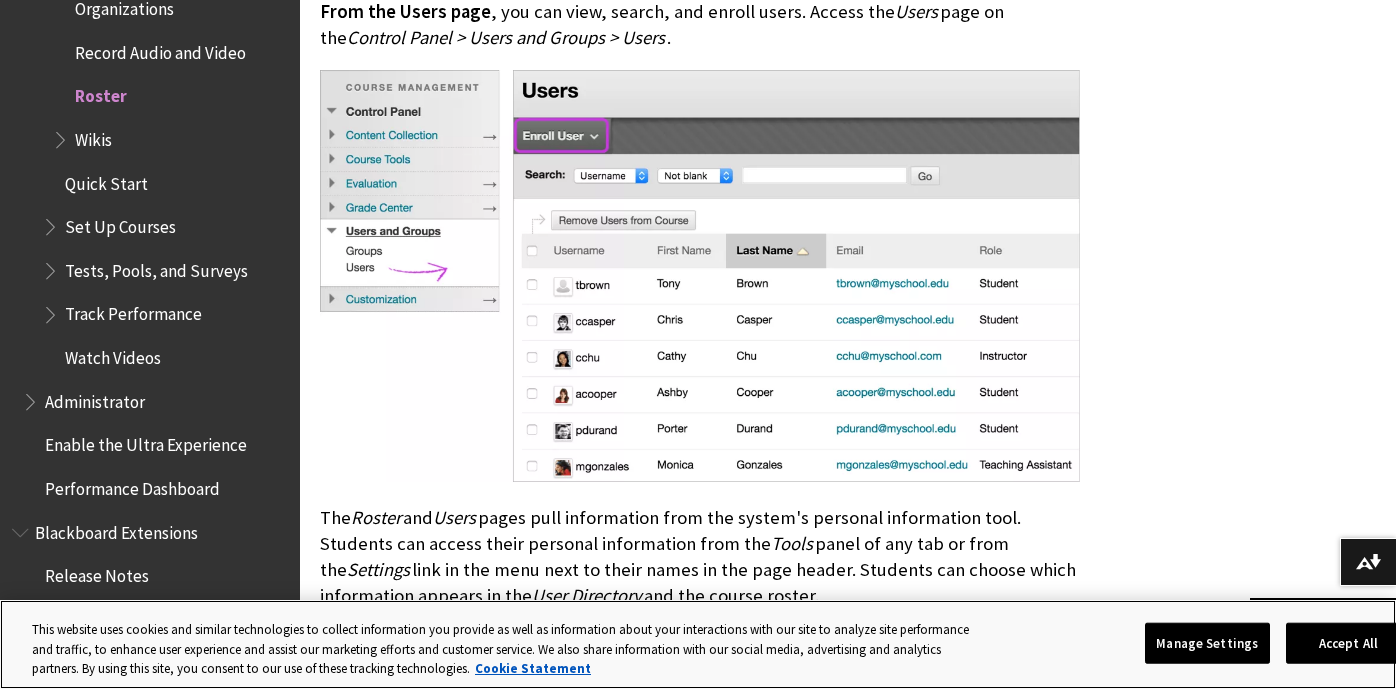 click on "Accept All" at bounding box center (1348, 643) 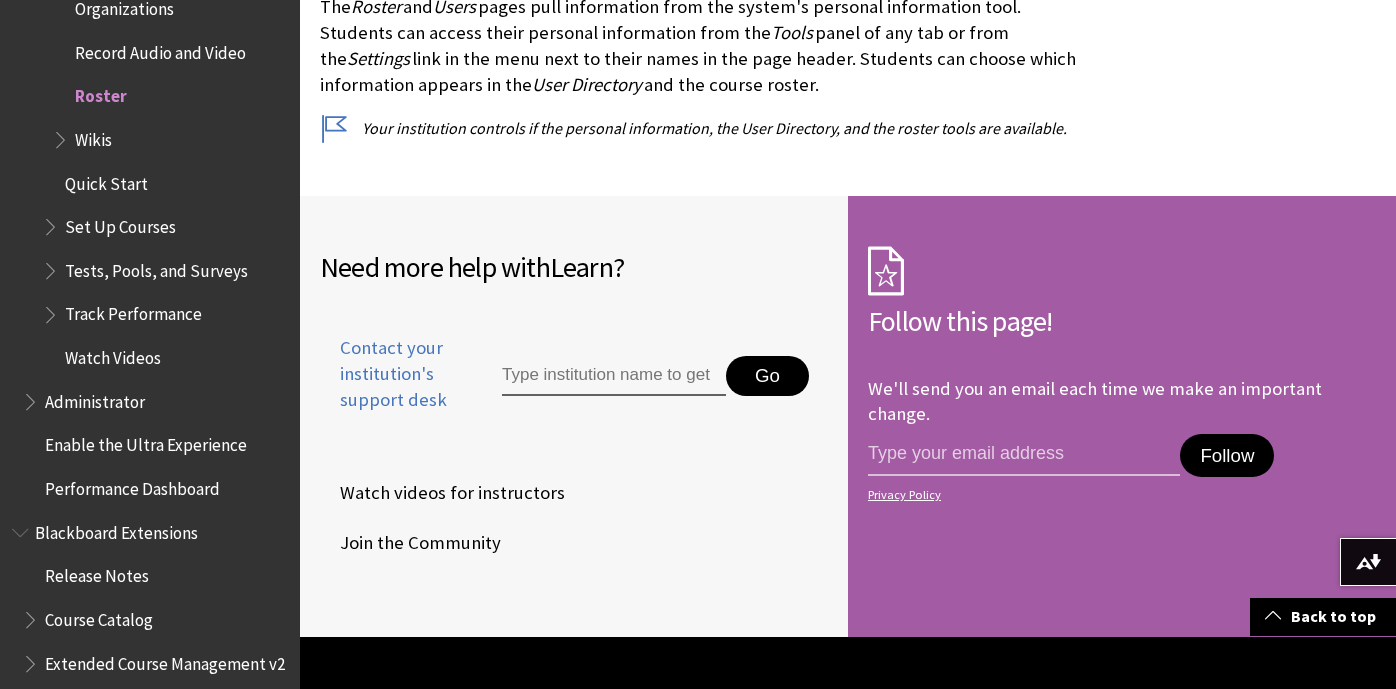 scroll, scrollTop: 1031, scrollLeft: 0, axis: vertical 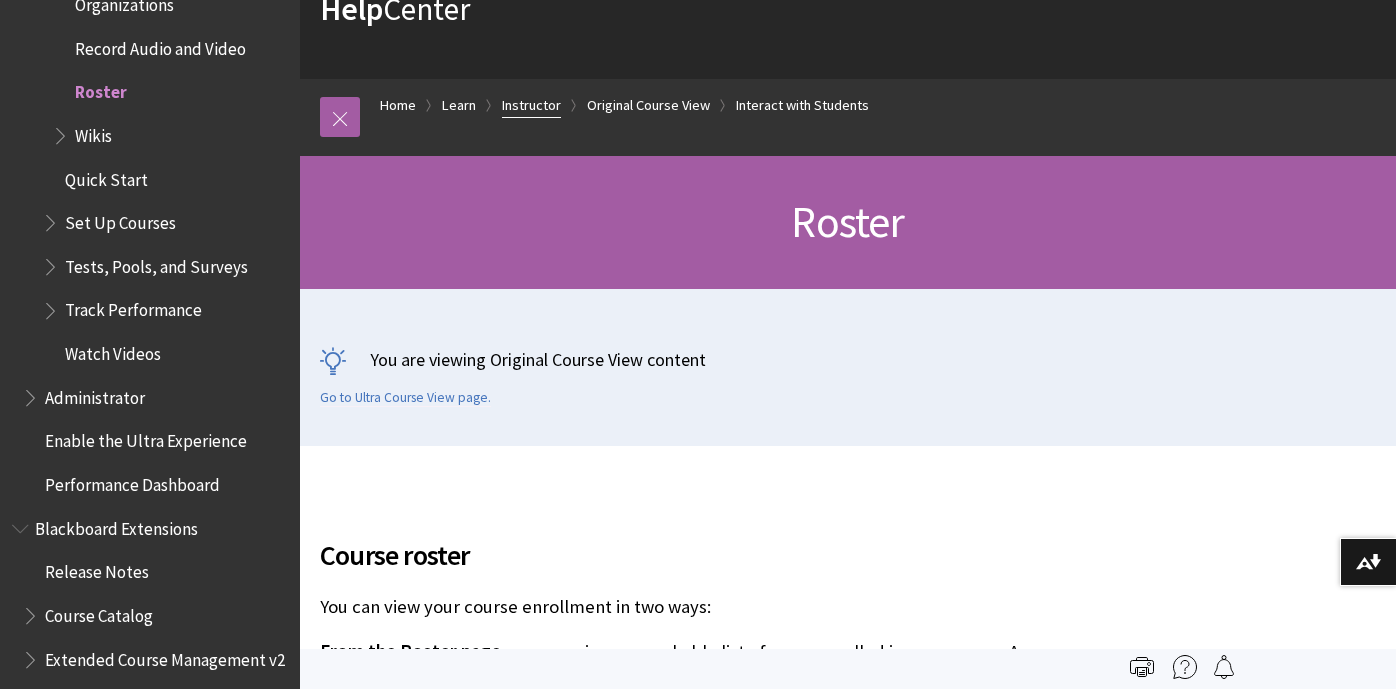click on "Instructor" at bounding box center [531, 105] 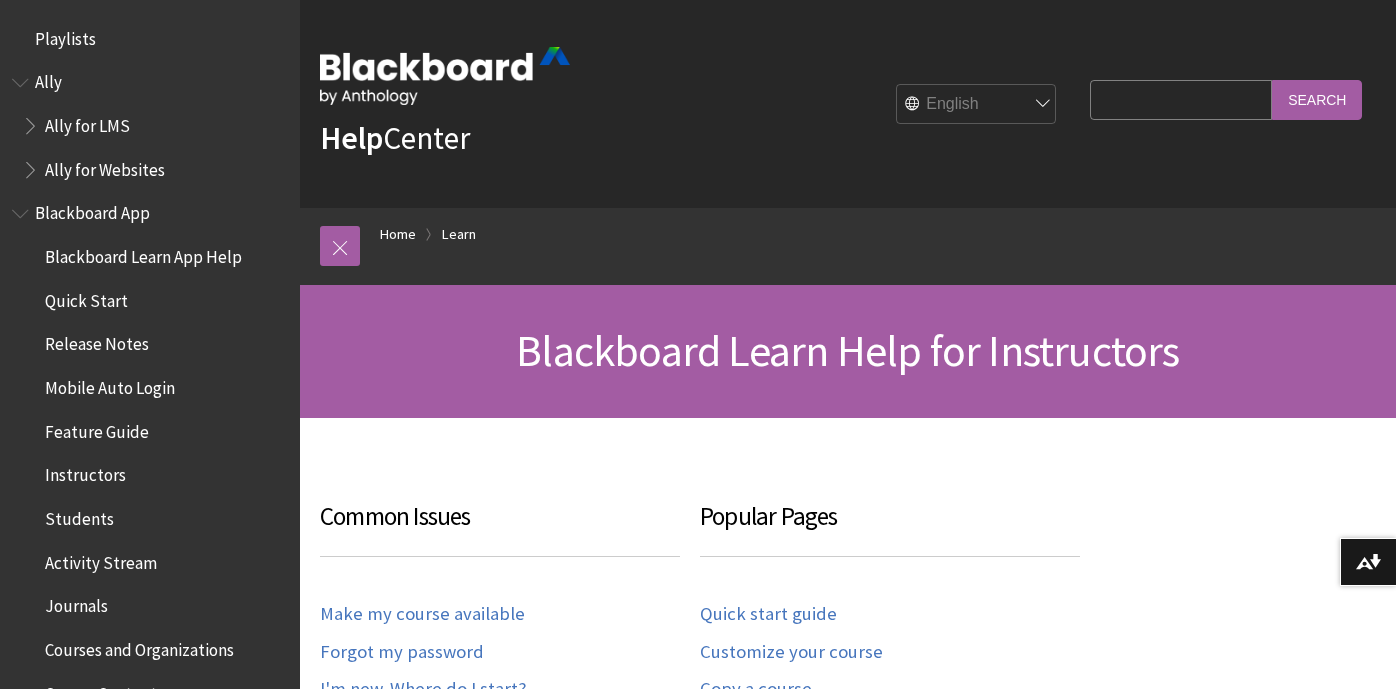 scroll, scrollTop: 213, scrollLeft: 0, axis: vertical 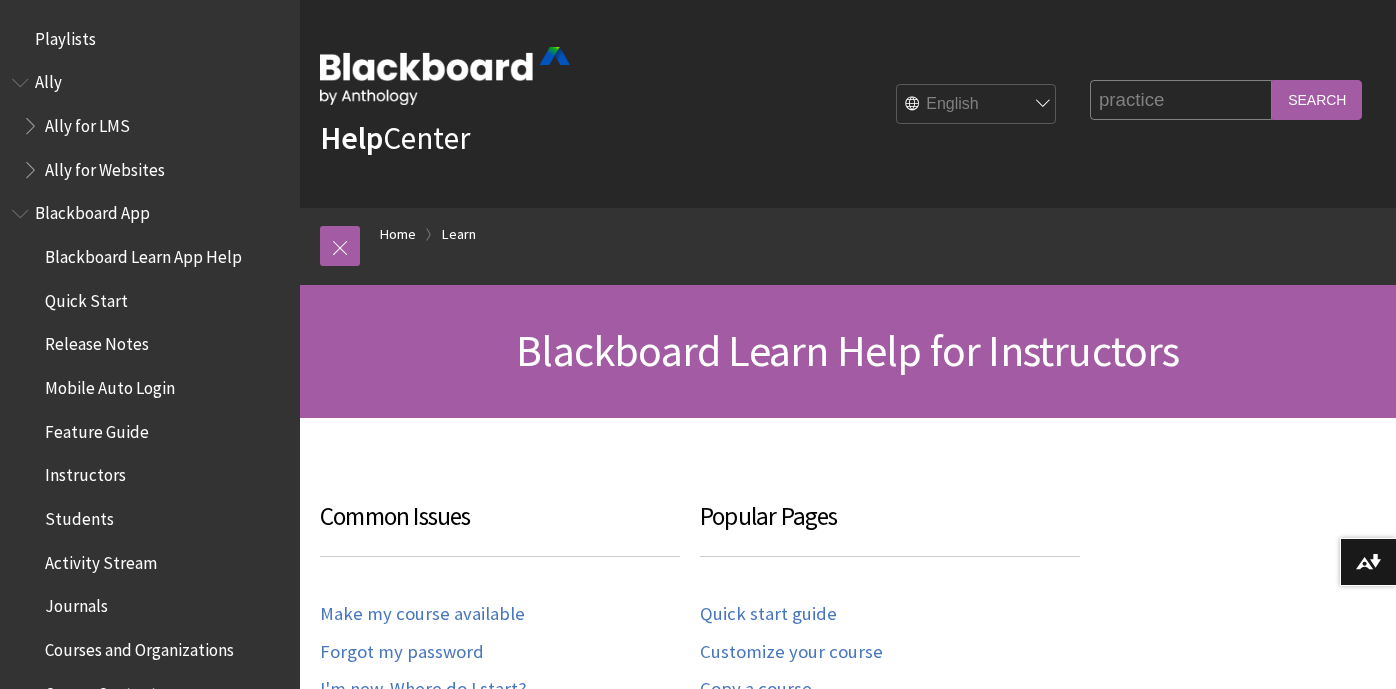 type on "practice" 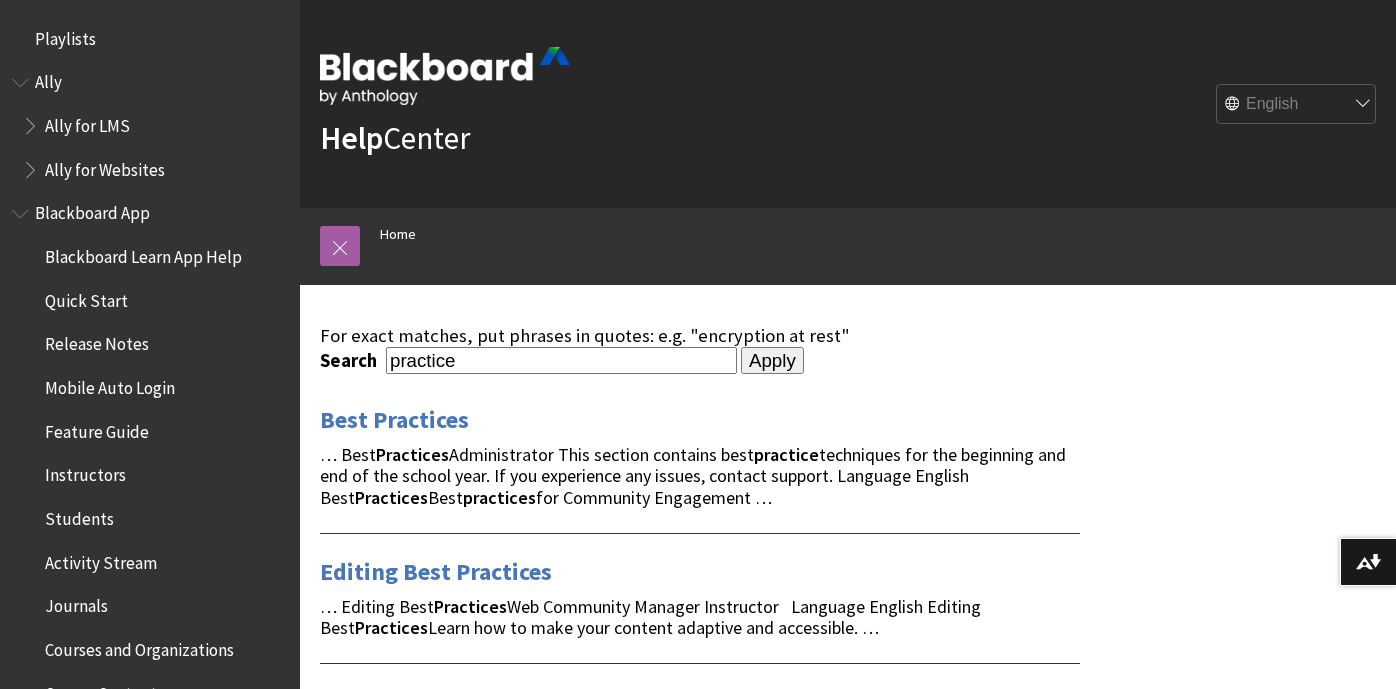 scroll, scrollTop: 0, scrollLeft: 0, axis: both 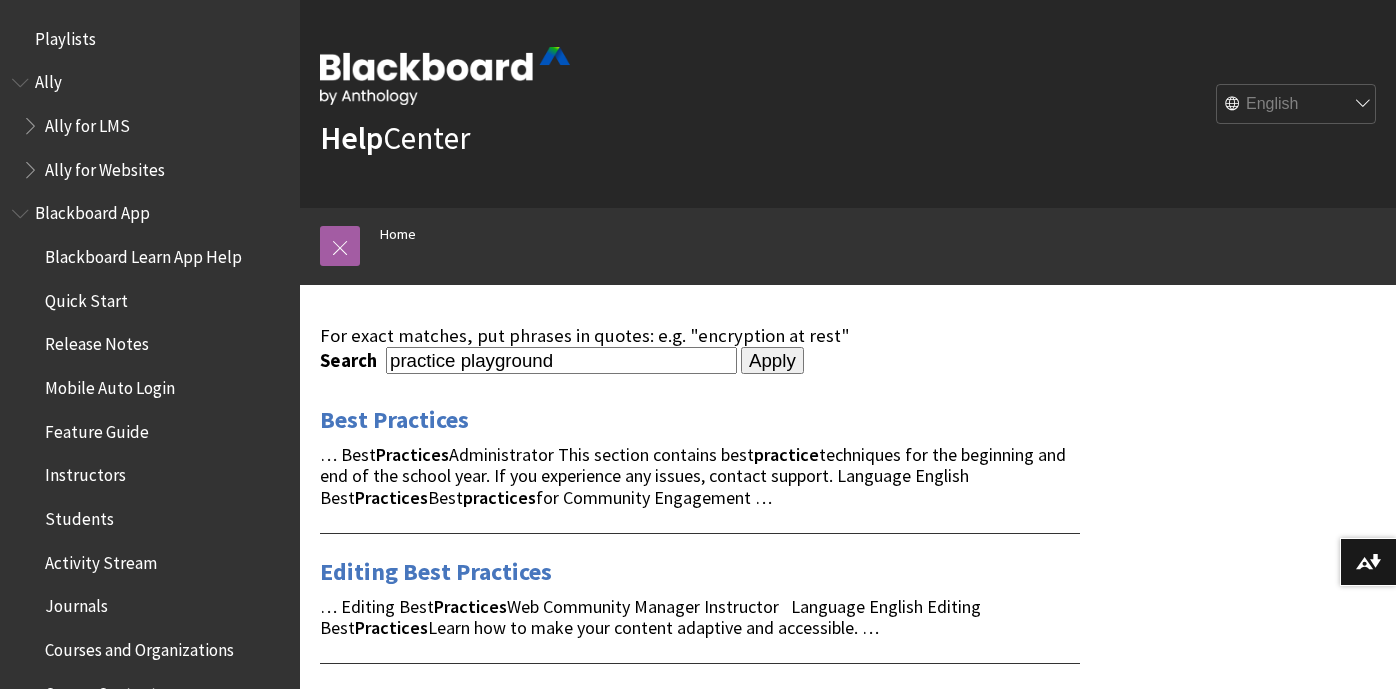 type on "practice playground" 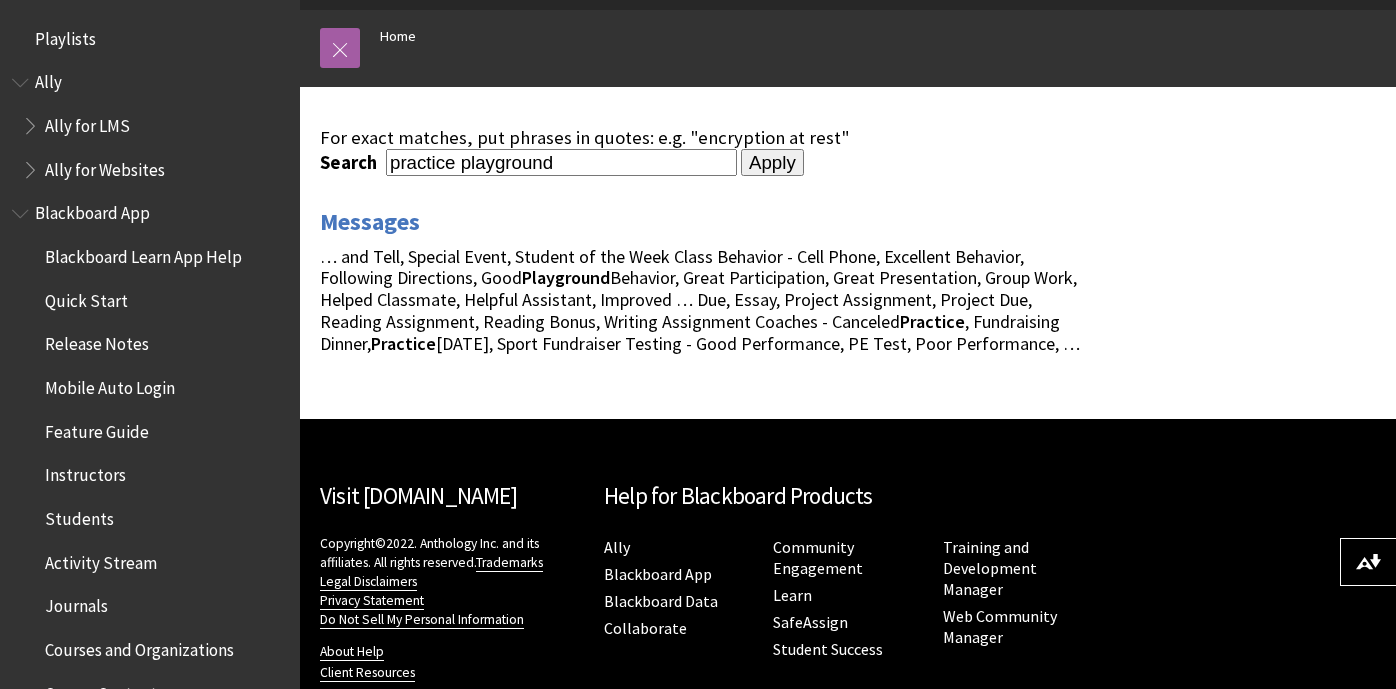 scroll, scrollTop: 234, scrollLeft: 0, axis: vertical 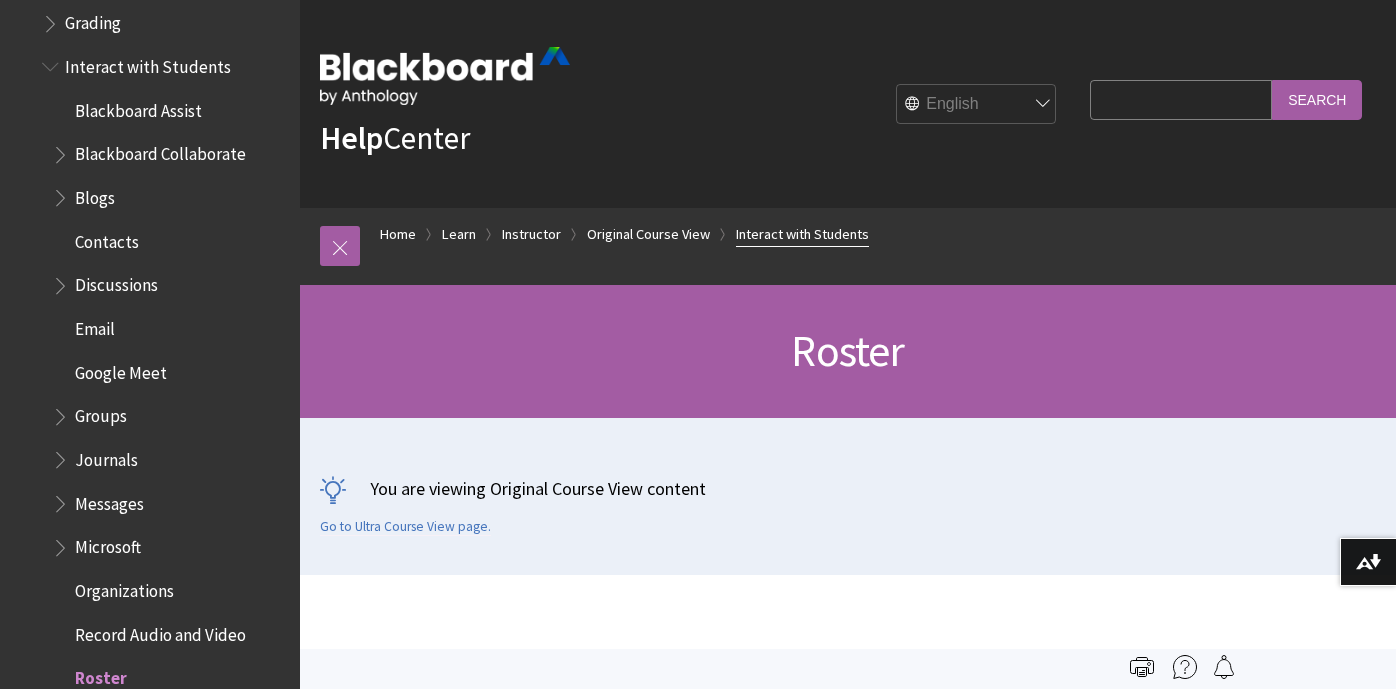 click on "Interact with Students" at bounding box center [802, 234] 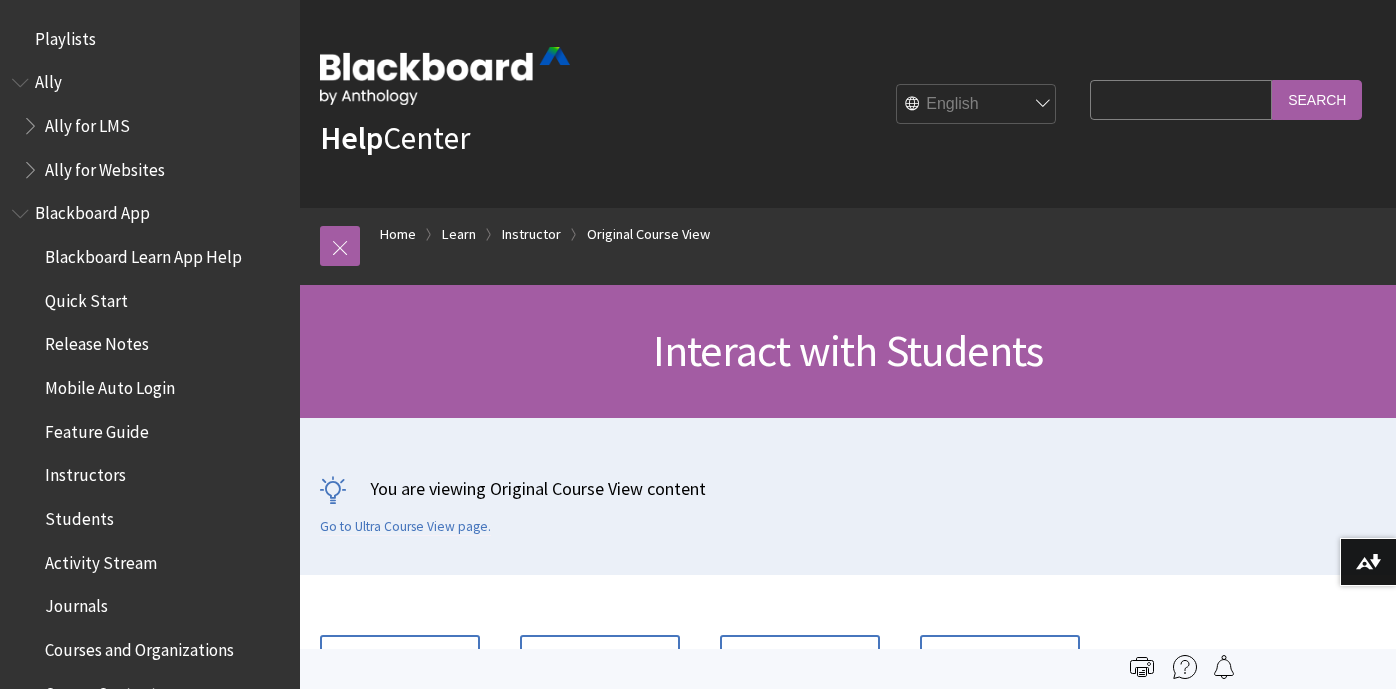 scroll, scrollTop: 0, scrollLeft: 0, axis: both 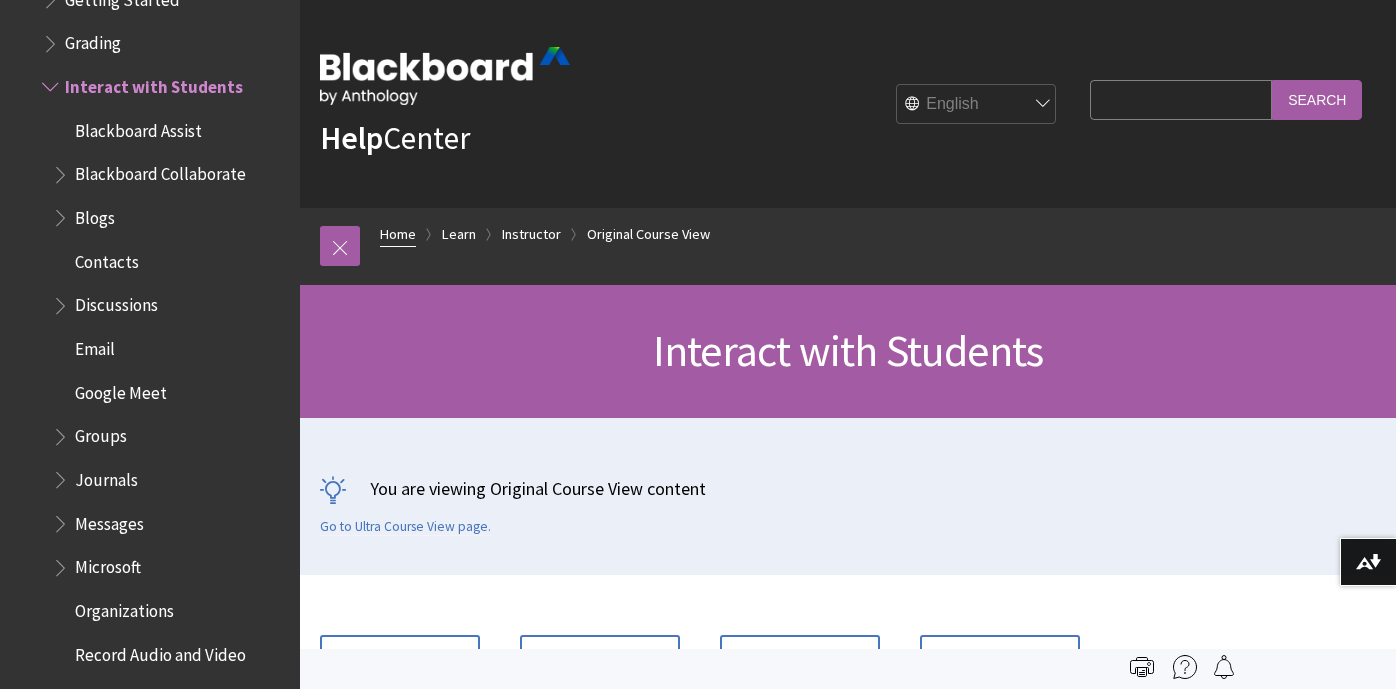 click on "Home" at bounding box center (398, 234) 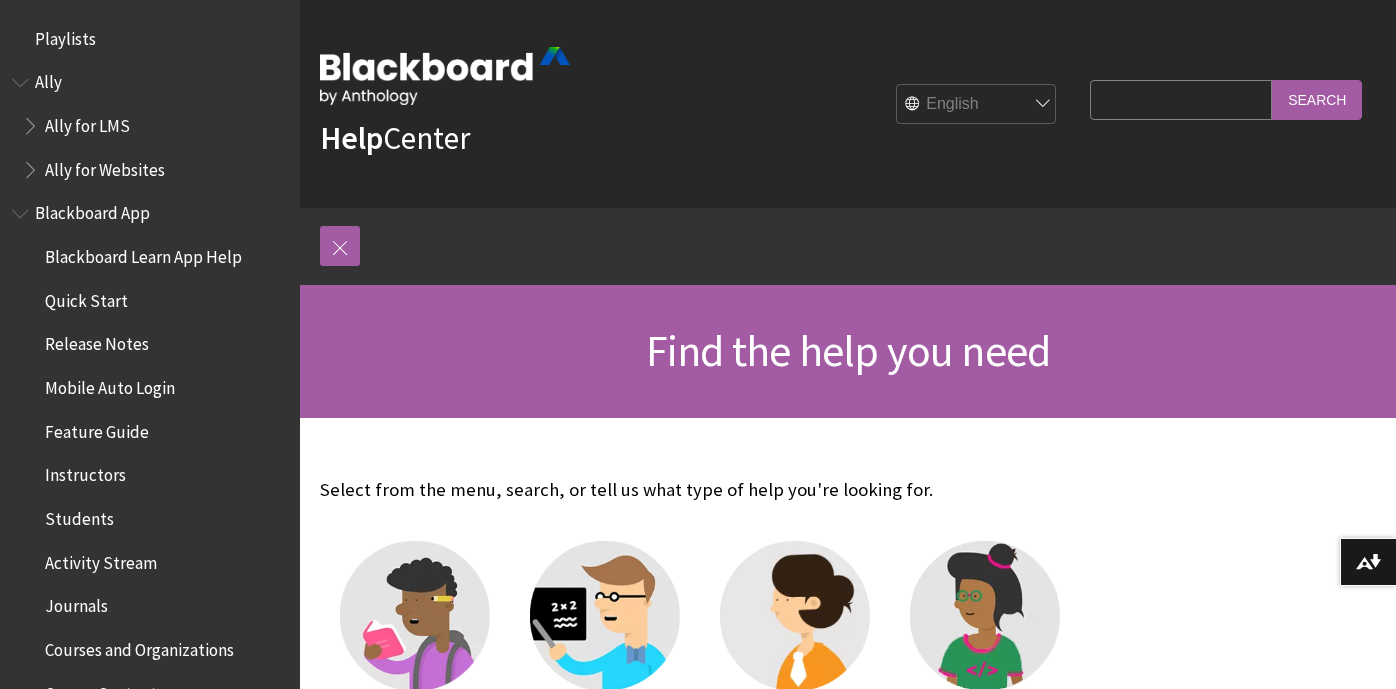 scroll, scrollTop: 0, scrollLeft: 0, axis: both 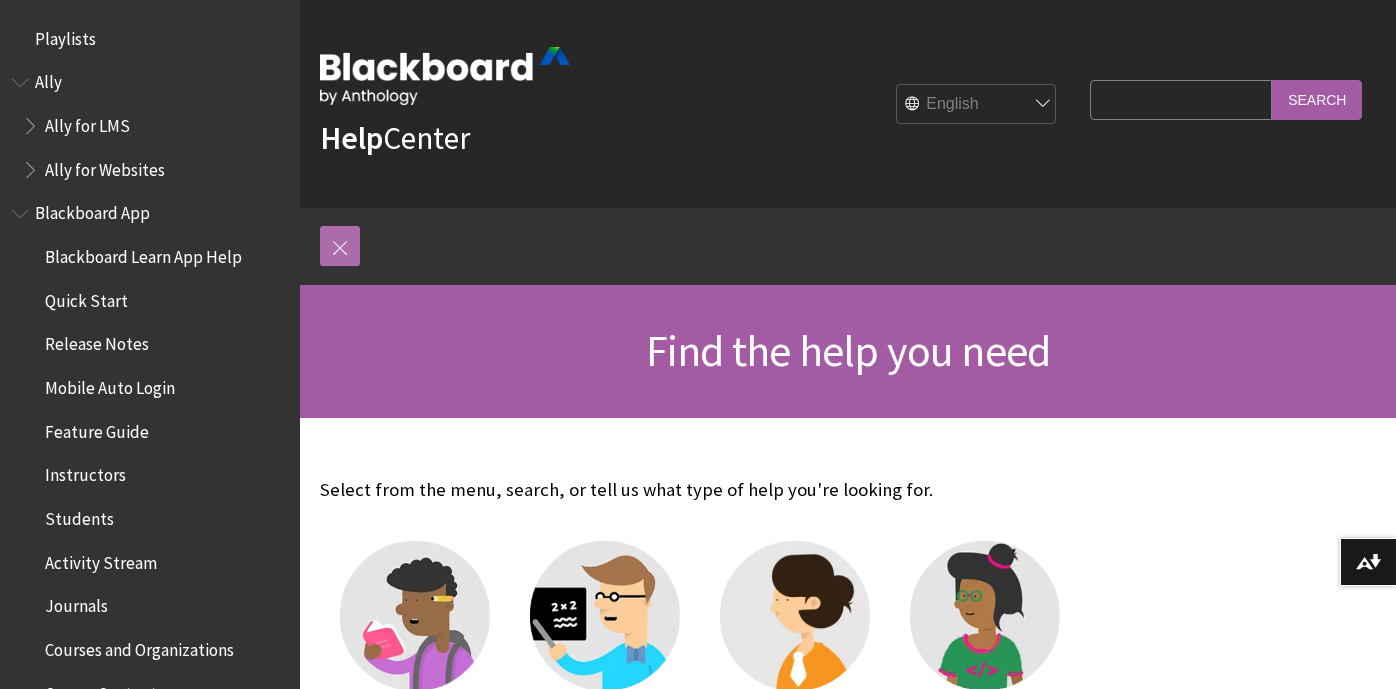click at bounding box center (340, 246) 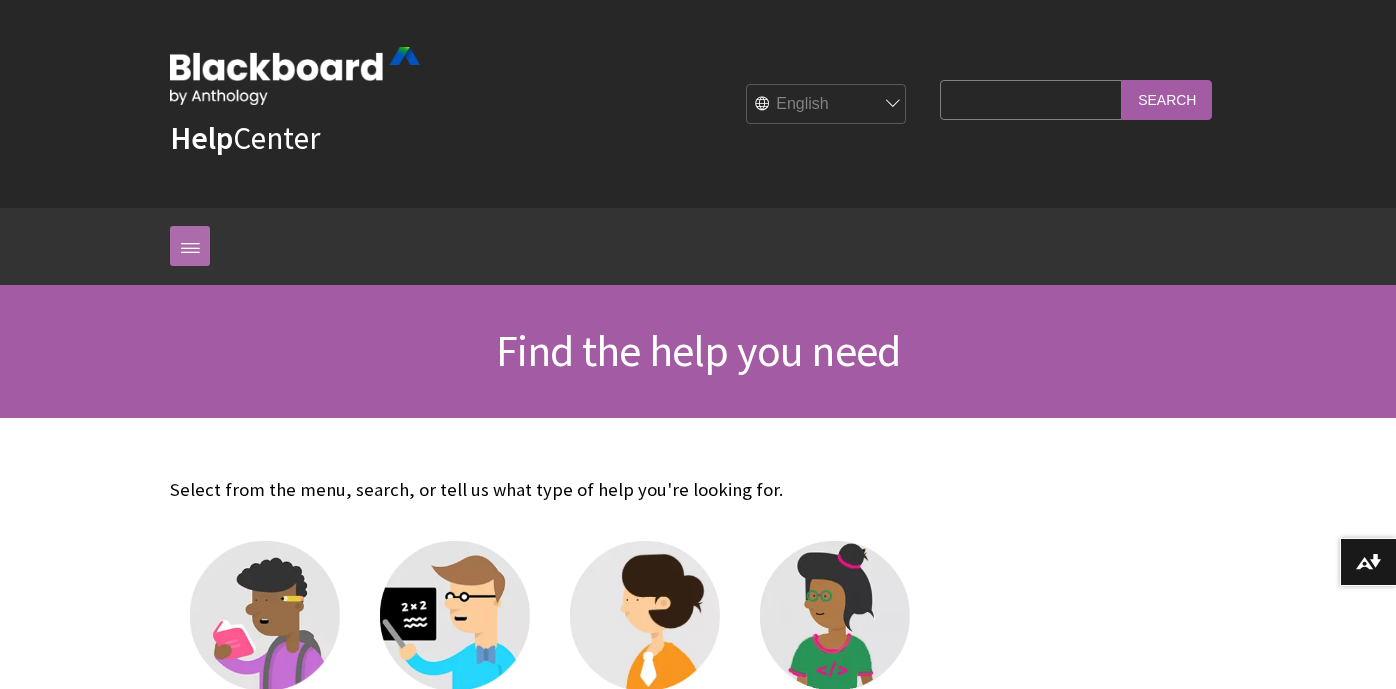 click at bounding box center (190, 246) 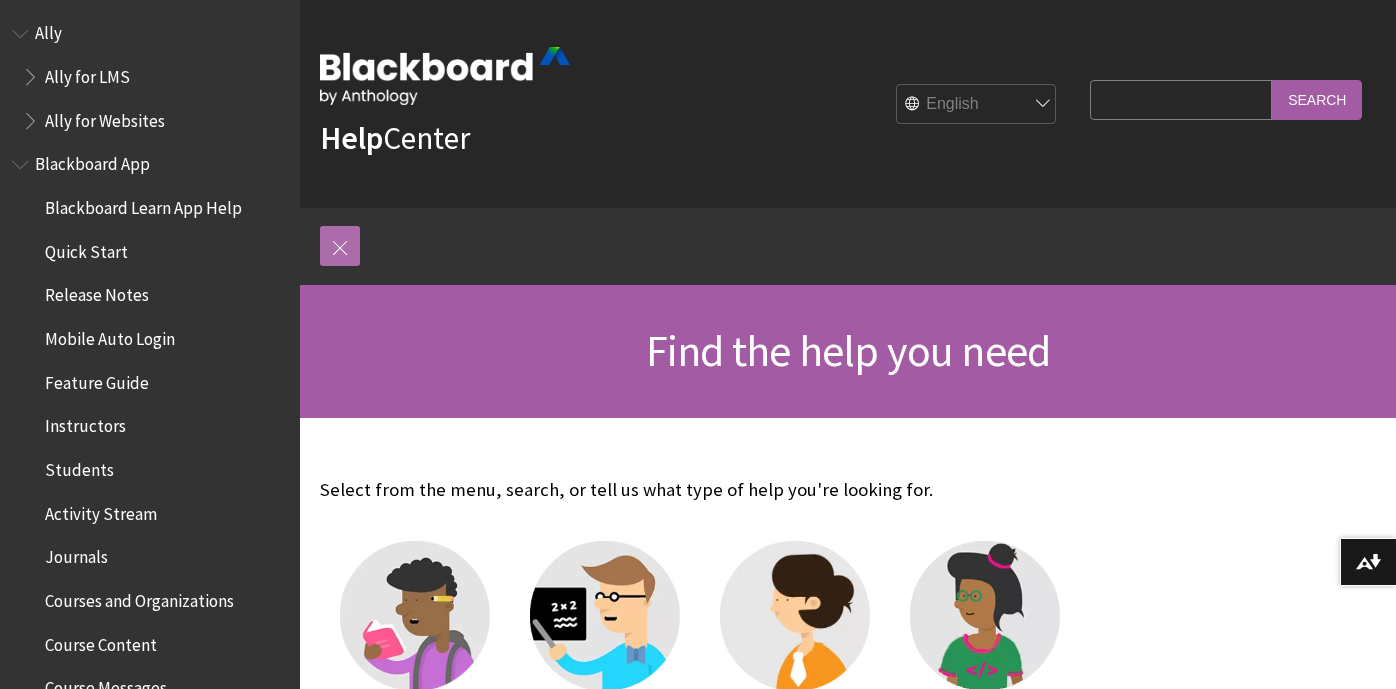 scroll, scrollTop: 203, scrollLeft: 0, axis: vertical 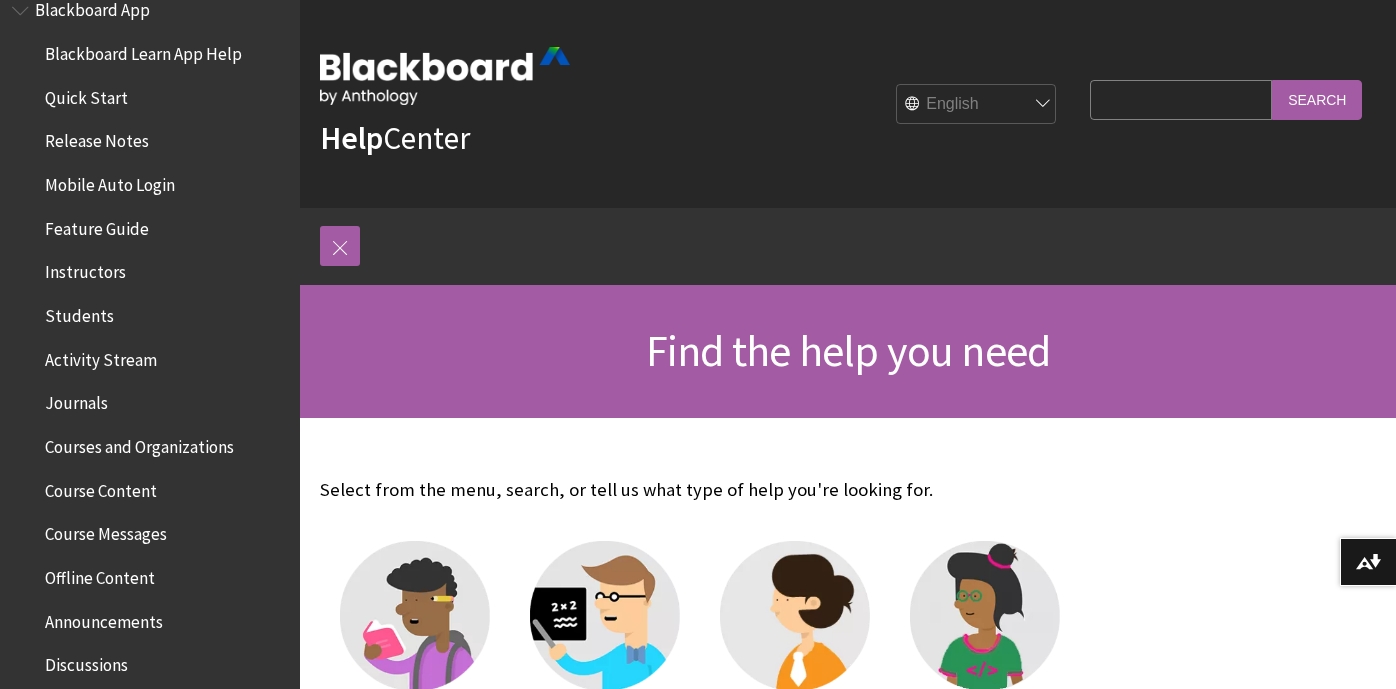 click on "Search Query" at bounding box center (1181, 99) 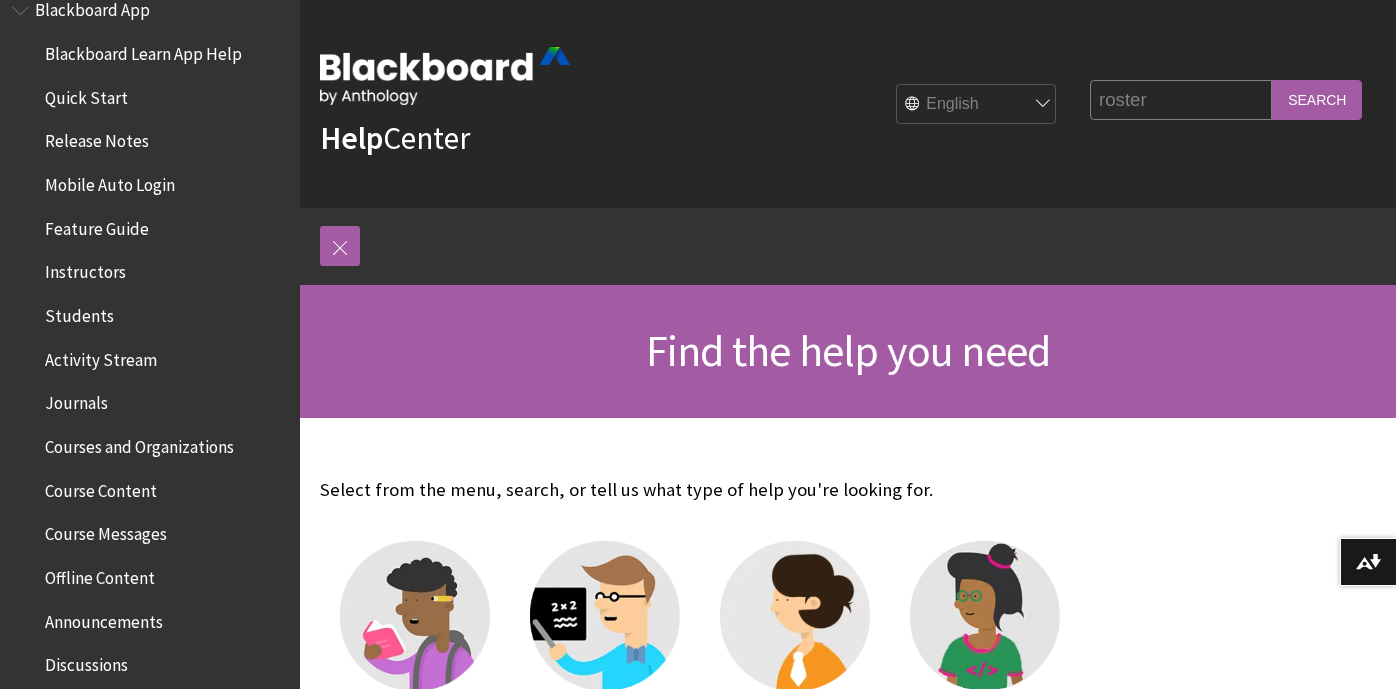 type on "roster" 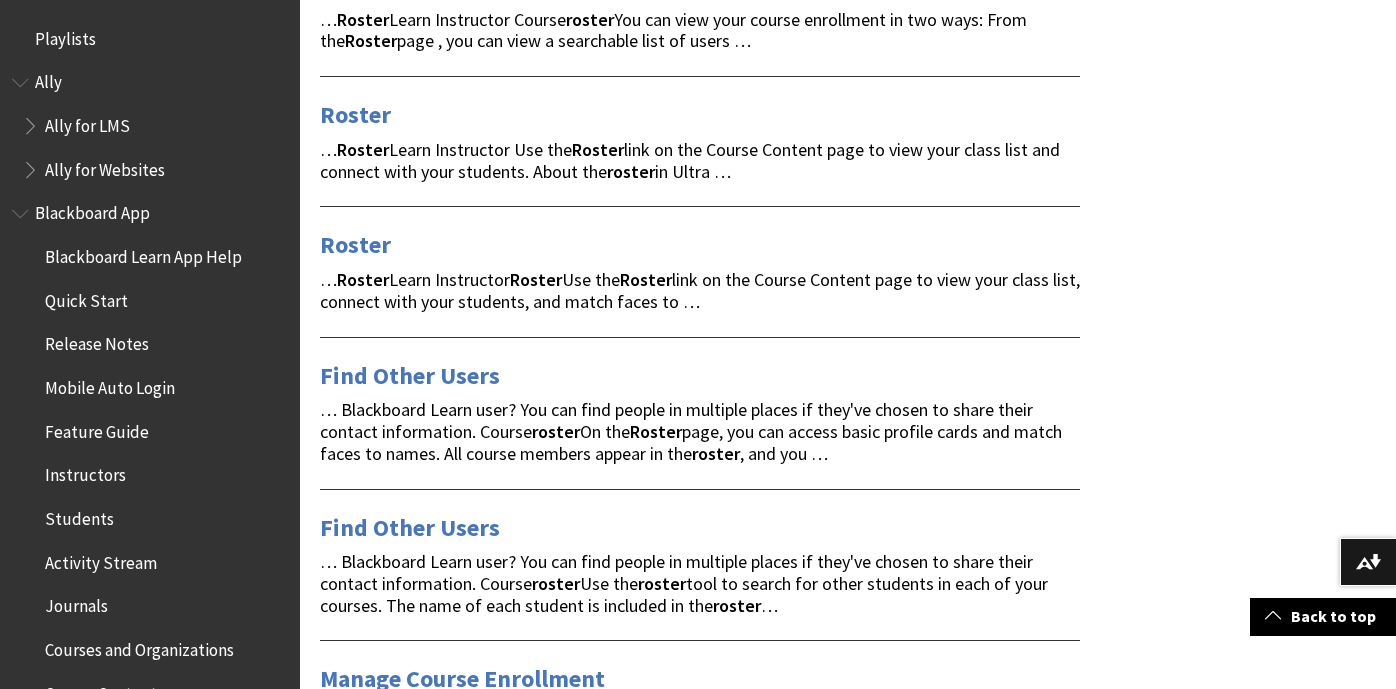 scroll, scrollTop: 346, scrollLeft: 0, axis: vertical 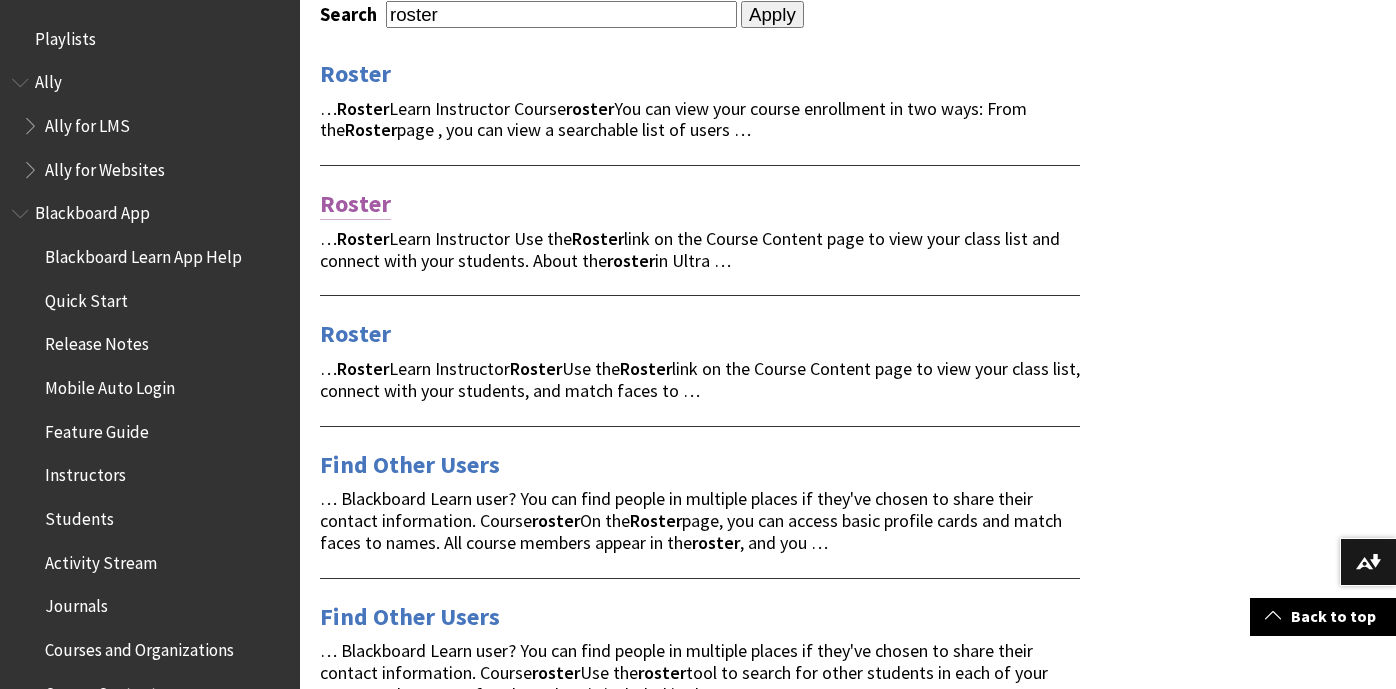 click on "Roster" at bounding box center (355, 204) 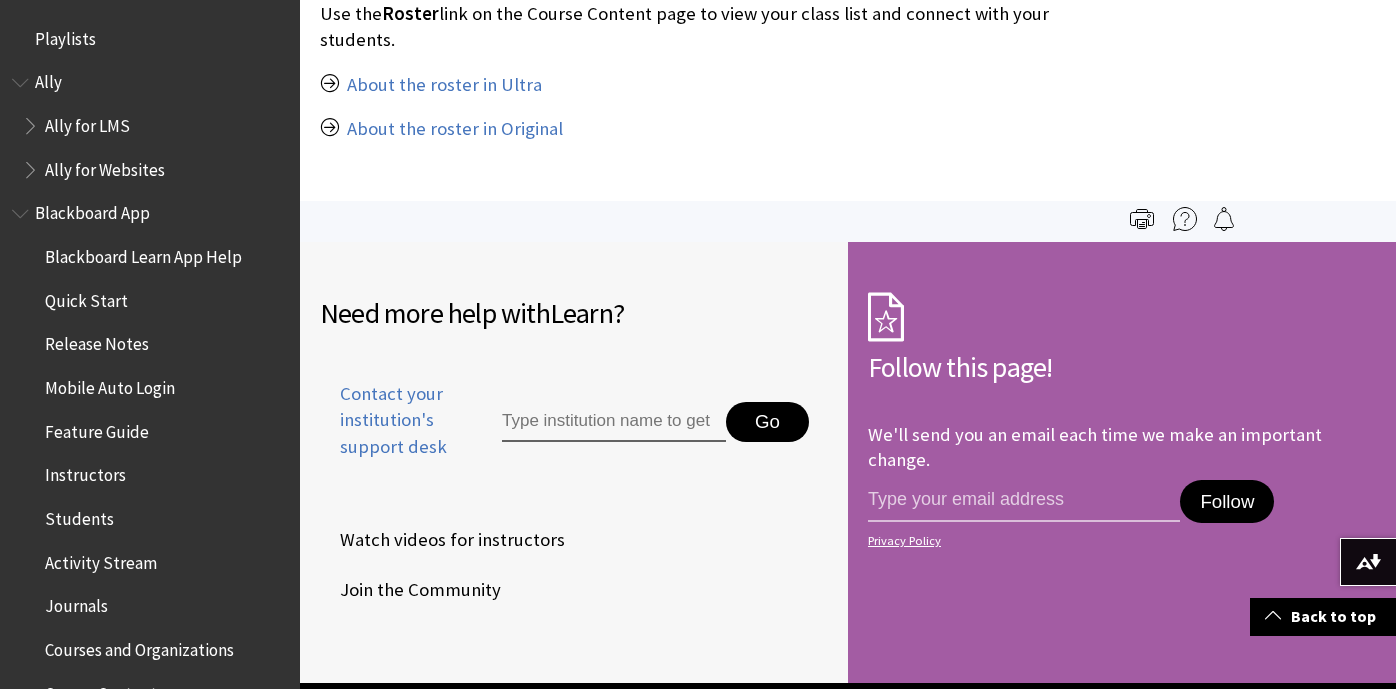 scroll, scrollTop: 329, scrollLeft: 0, axis: vertical 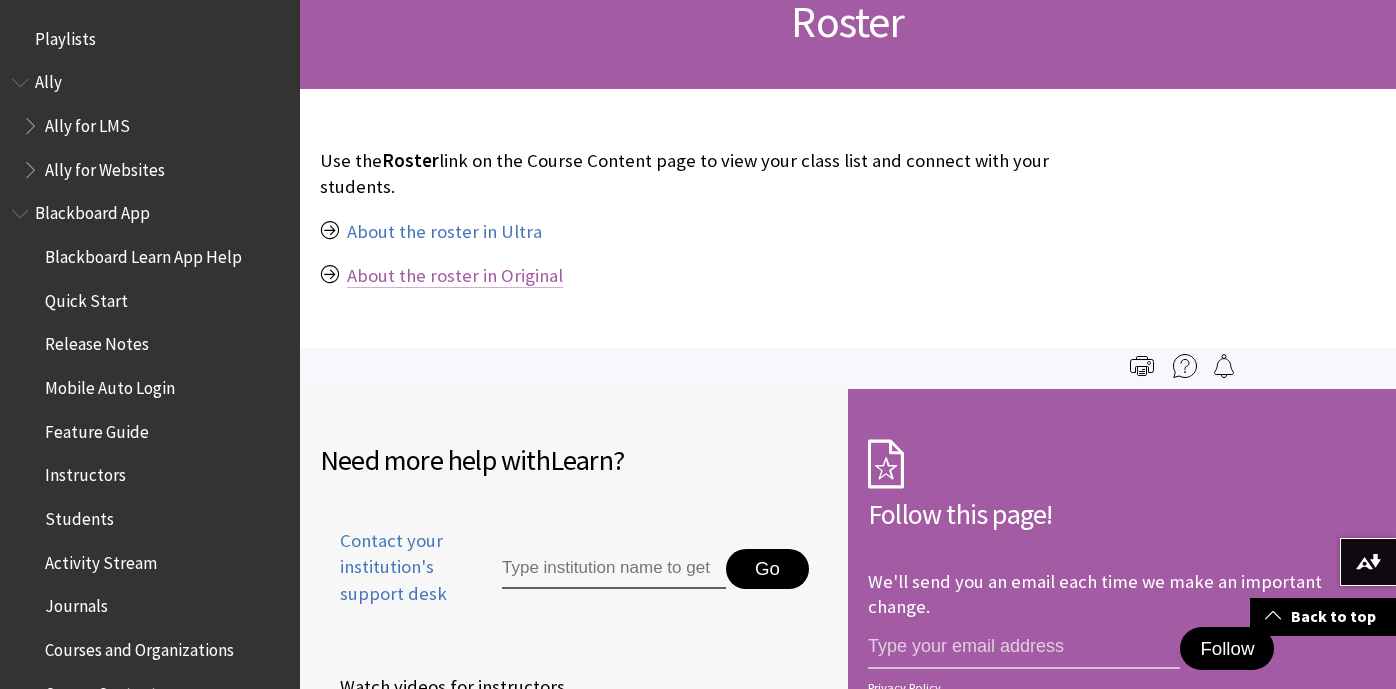 click on "About the roster in Original" at bounding box center [455, 276] 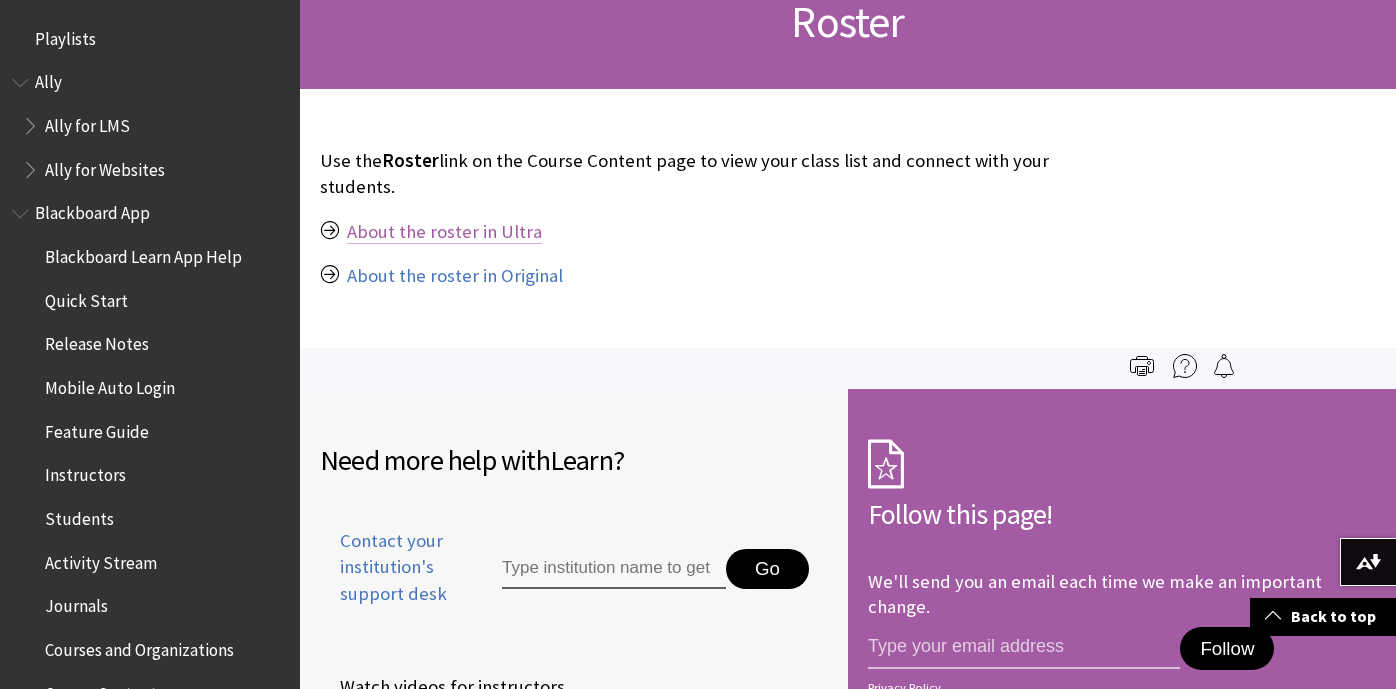 click on "About the roster in Ultra" at bounding box center (444, 232) 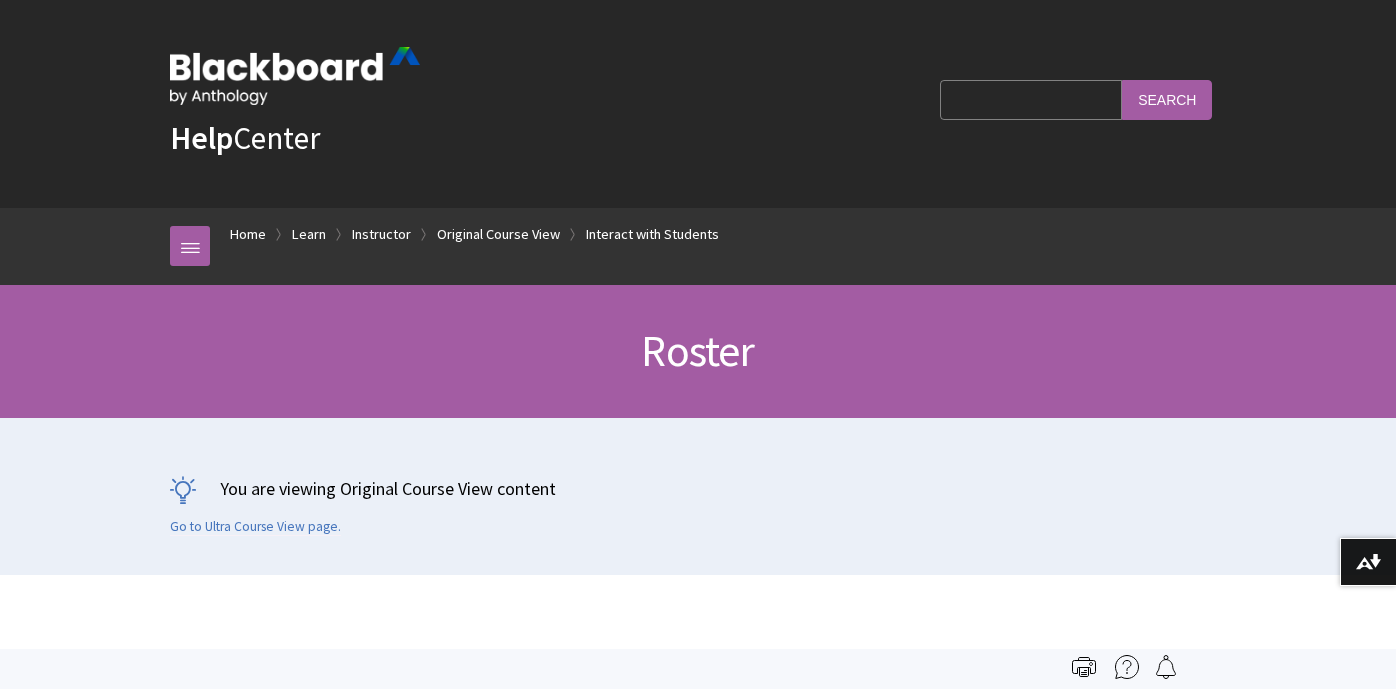 scroll, scrollTop: 0, scrollLeft: 0, axis: both 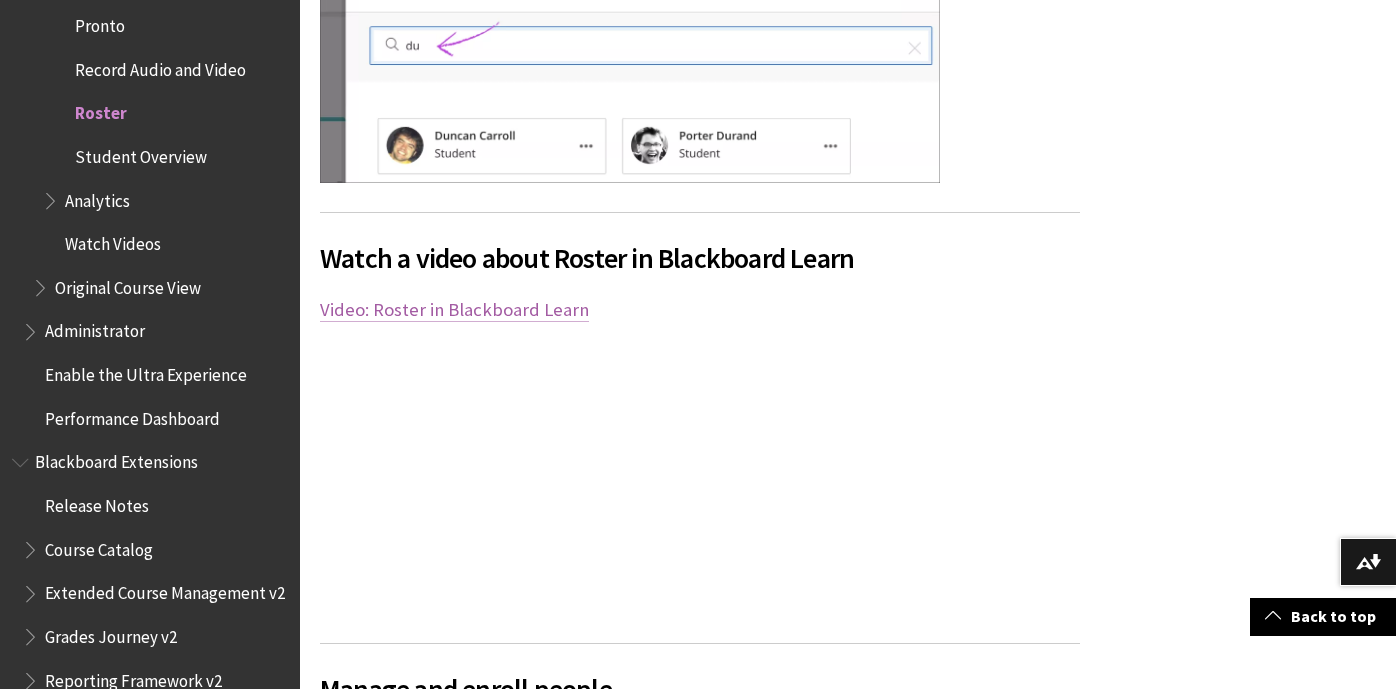 click on "Video: Roster in Blackboard Learn" at bounding box center (454, 310) 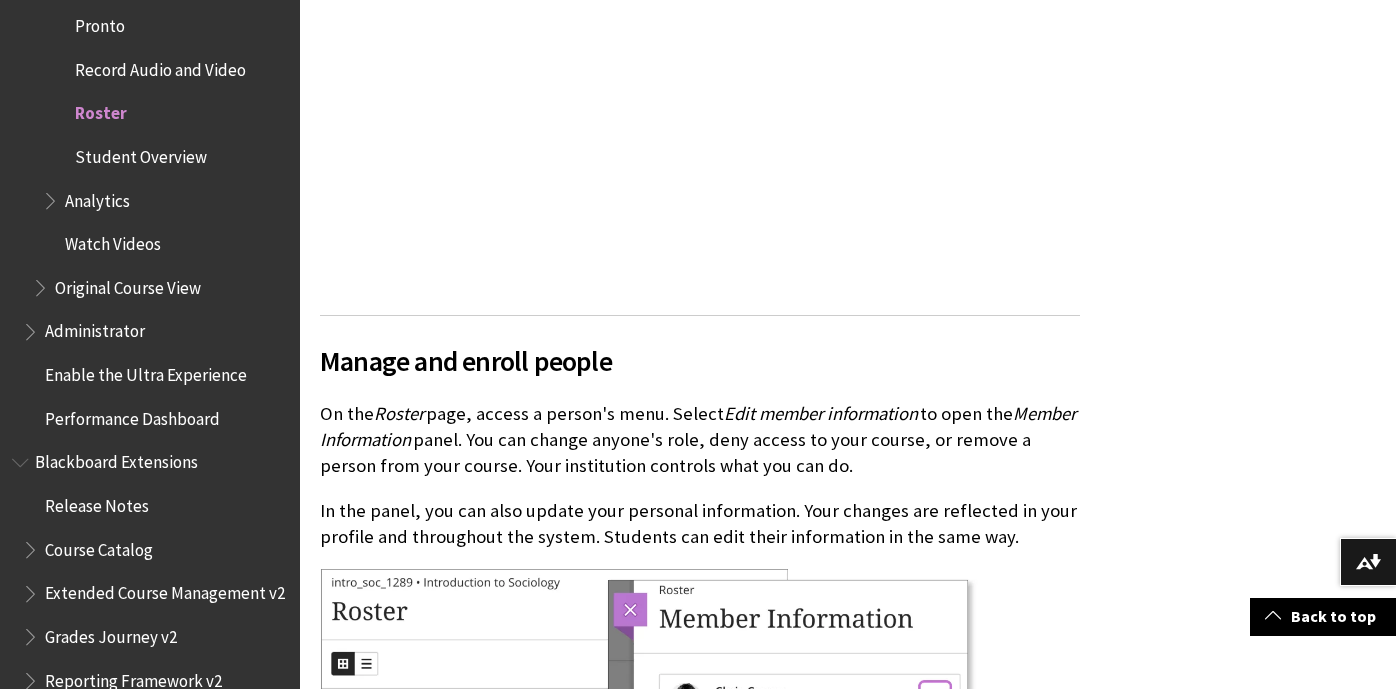 scroll, scrollTop: 3367, scrollLeft: 0, axis: vertical 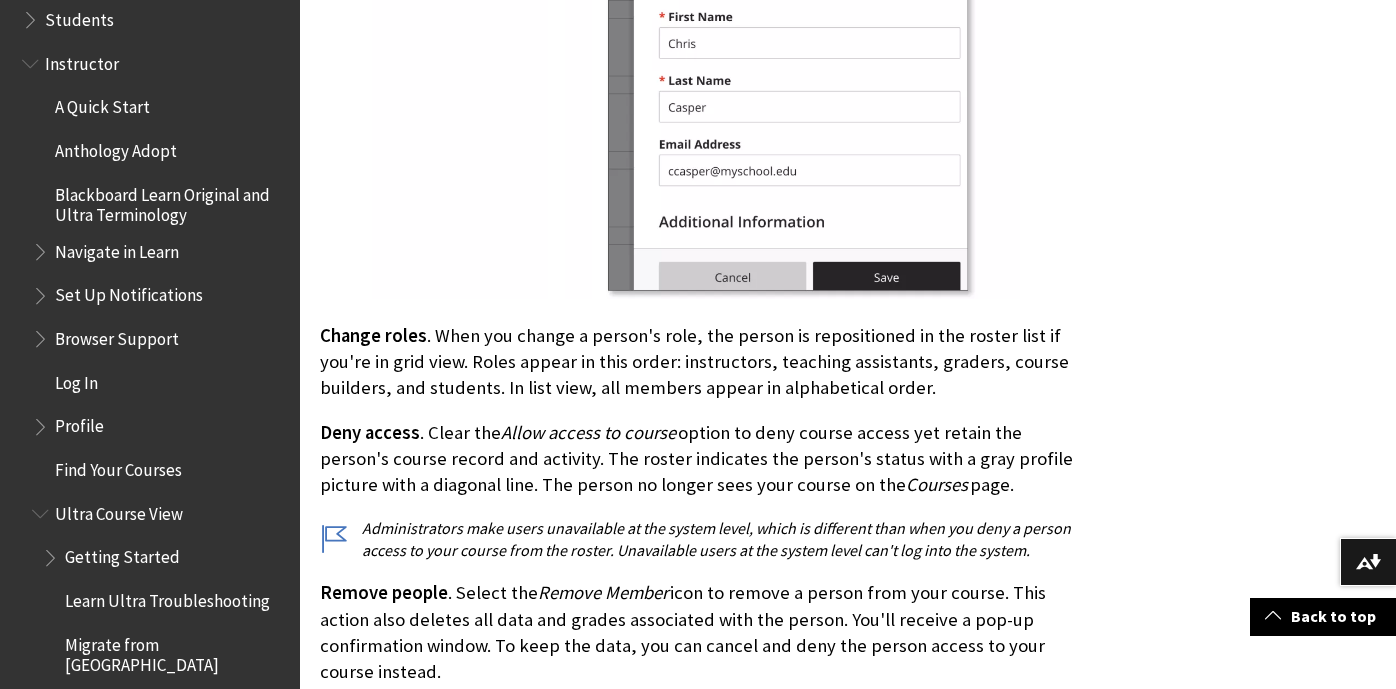 click on "Find Your Courses" at bounding box center [118, 466] 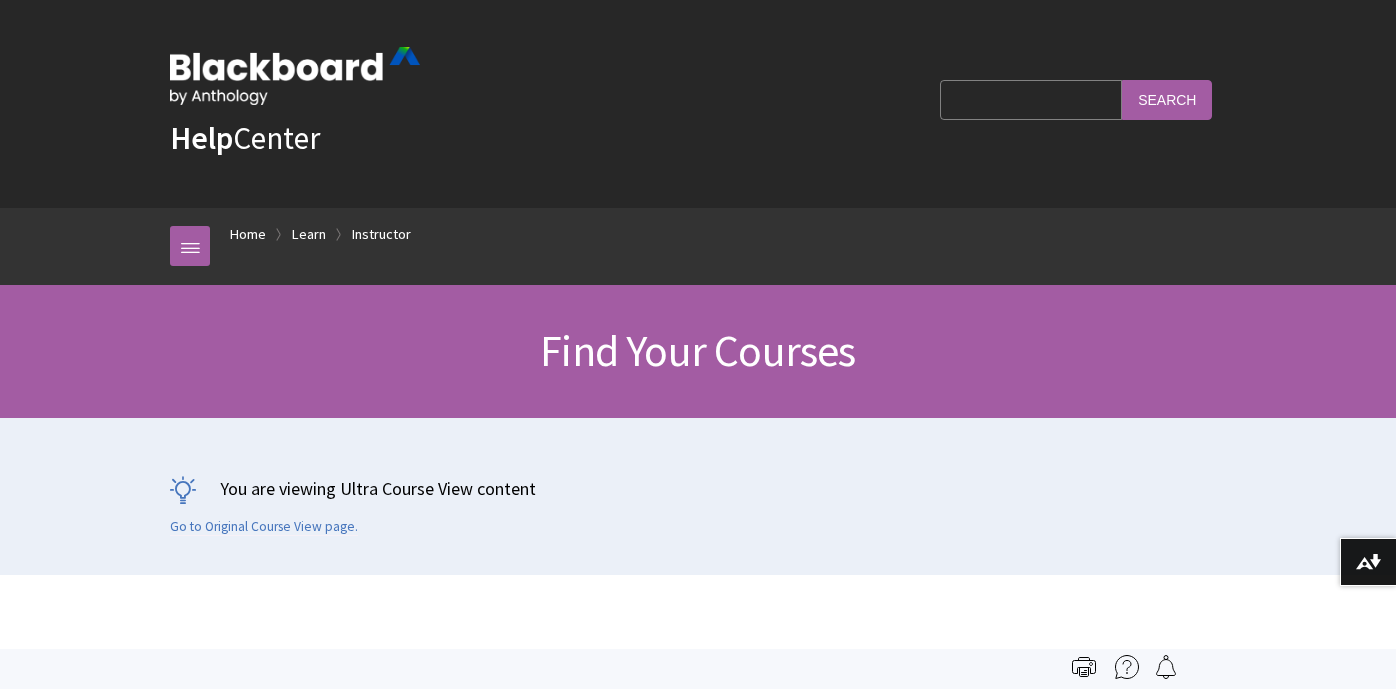 scroll, scrollTop: 0, scrollLeft: 0, axis: both 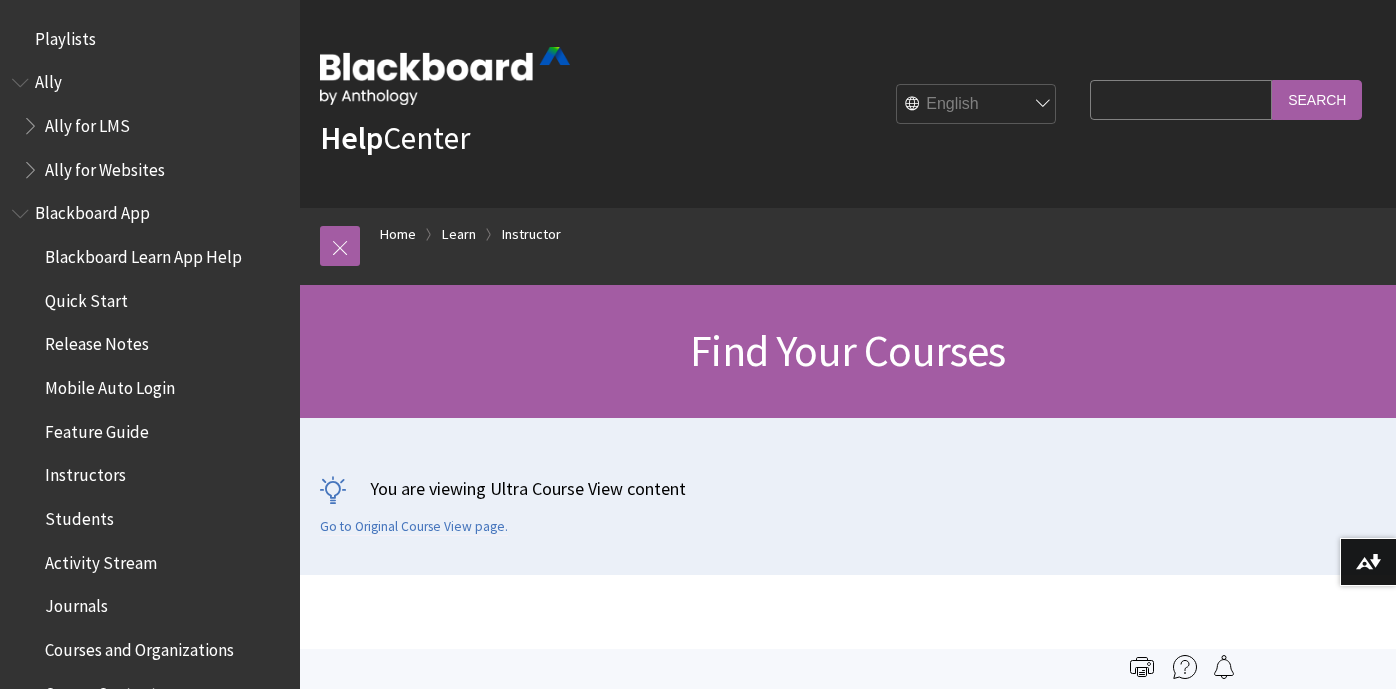 click on "Search Query" at bounding box center [1181, 99] 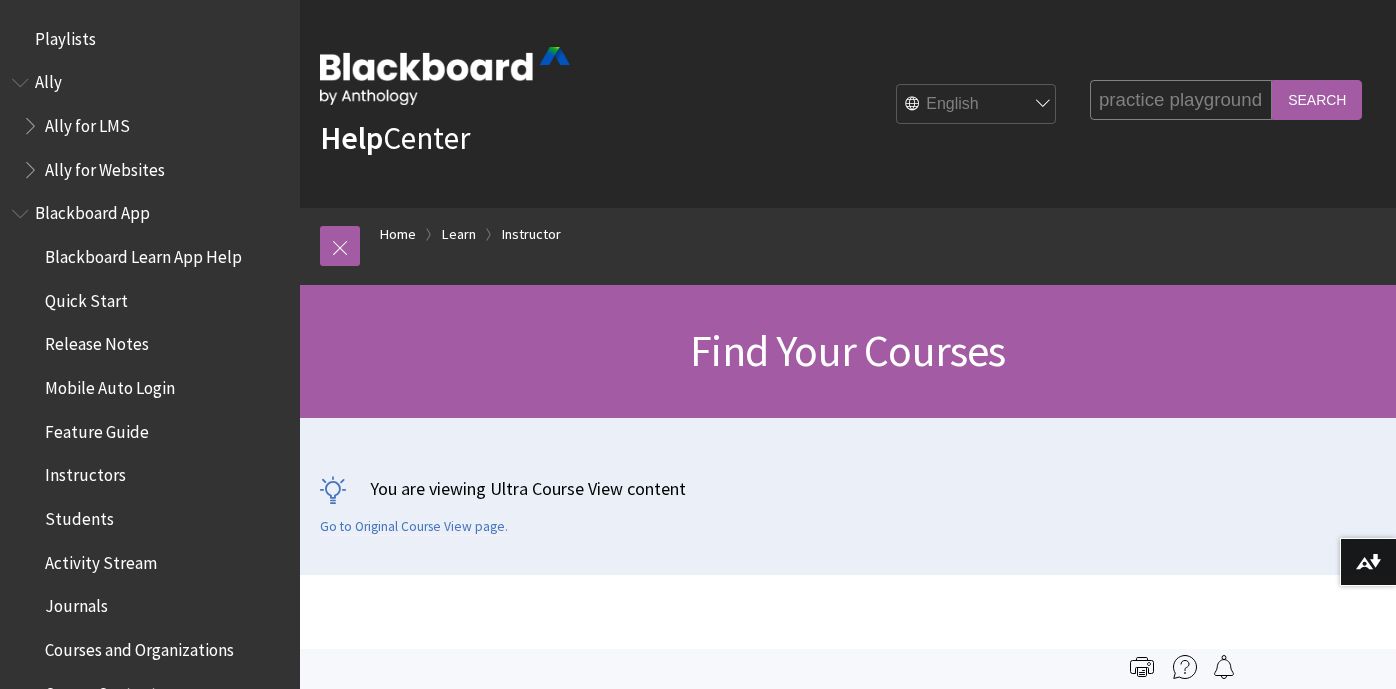 scroll, scrollTop: 0, scrollLeft: 0, axis: both 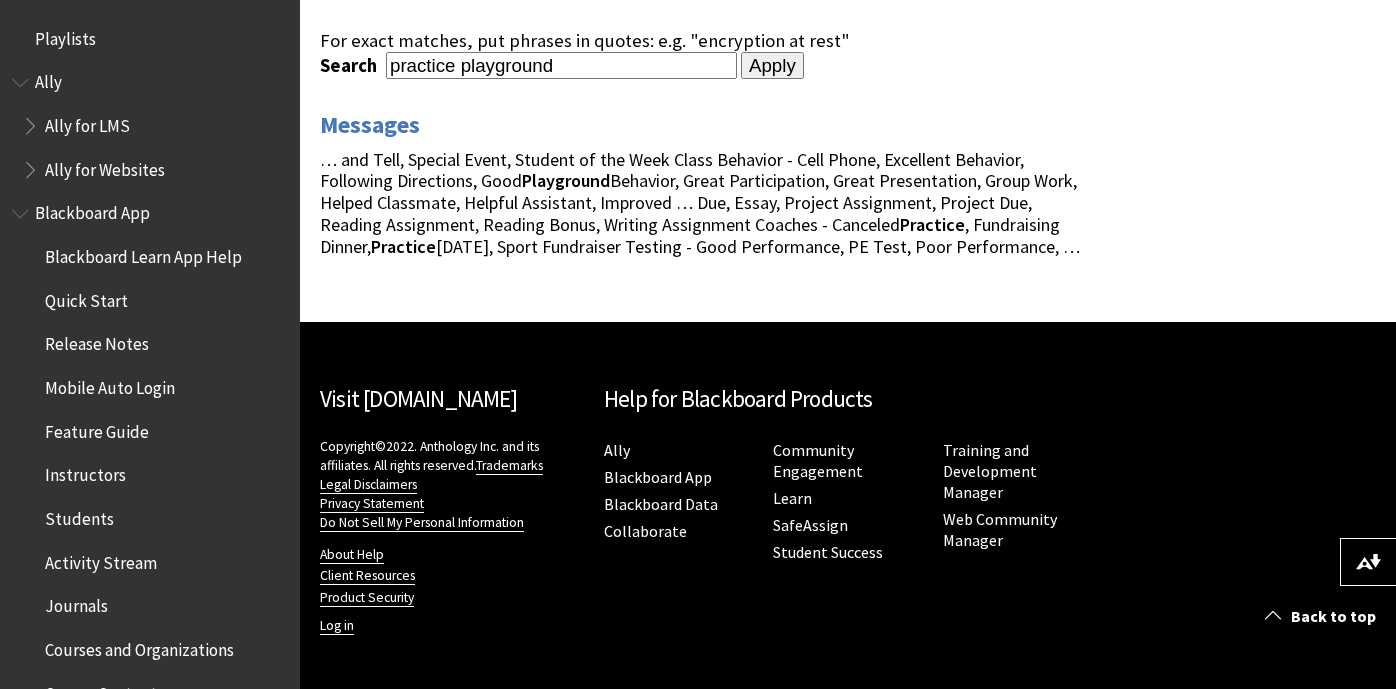 click on "Blackboard Learn App Help" at bounding box center [143, 253] 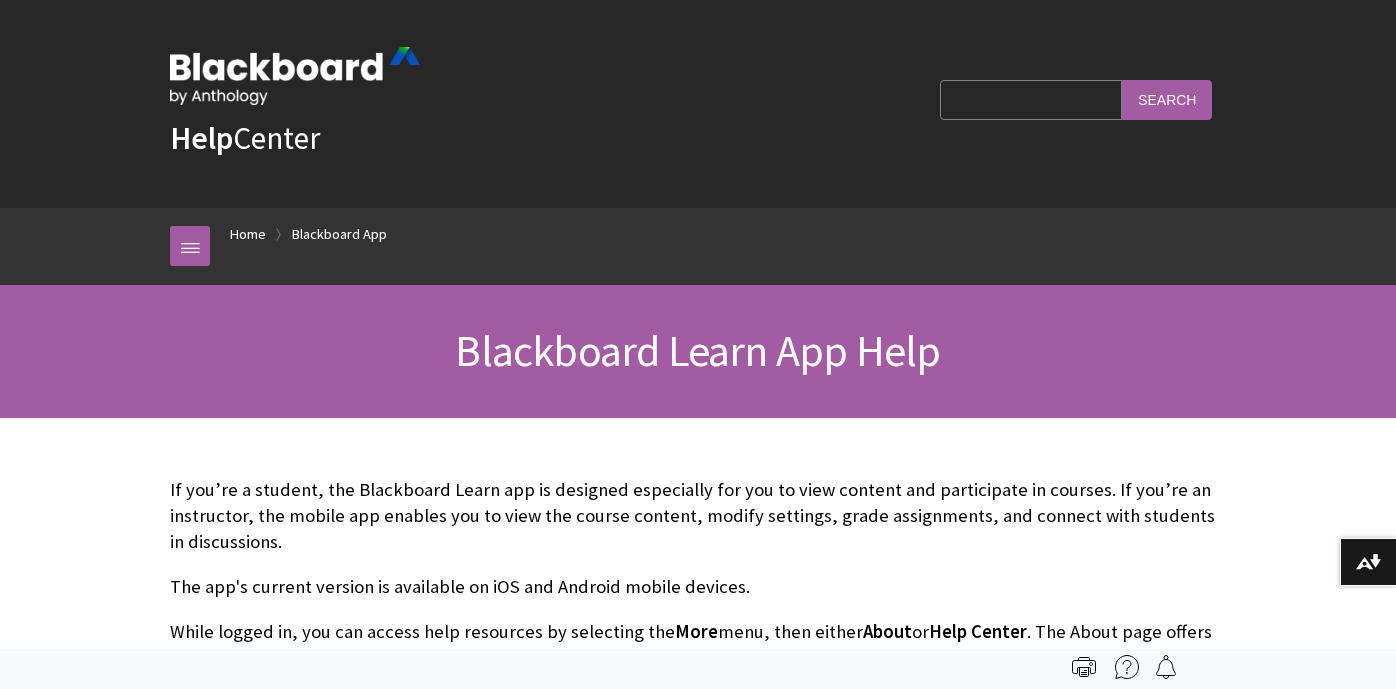 scroll, scrollTop: 0, scrollLeft: 0, axis: both 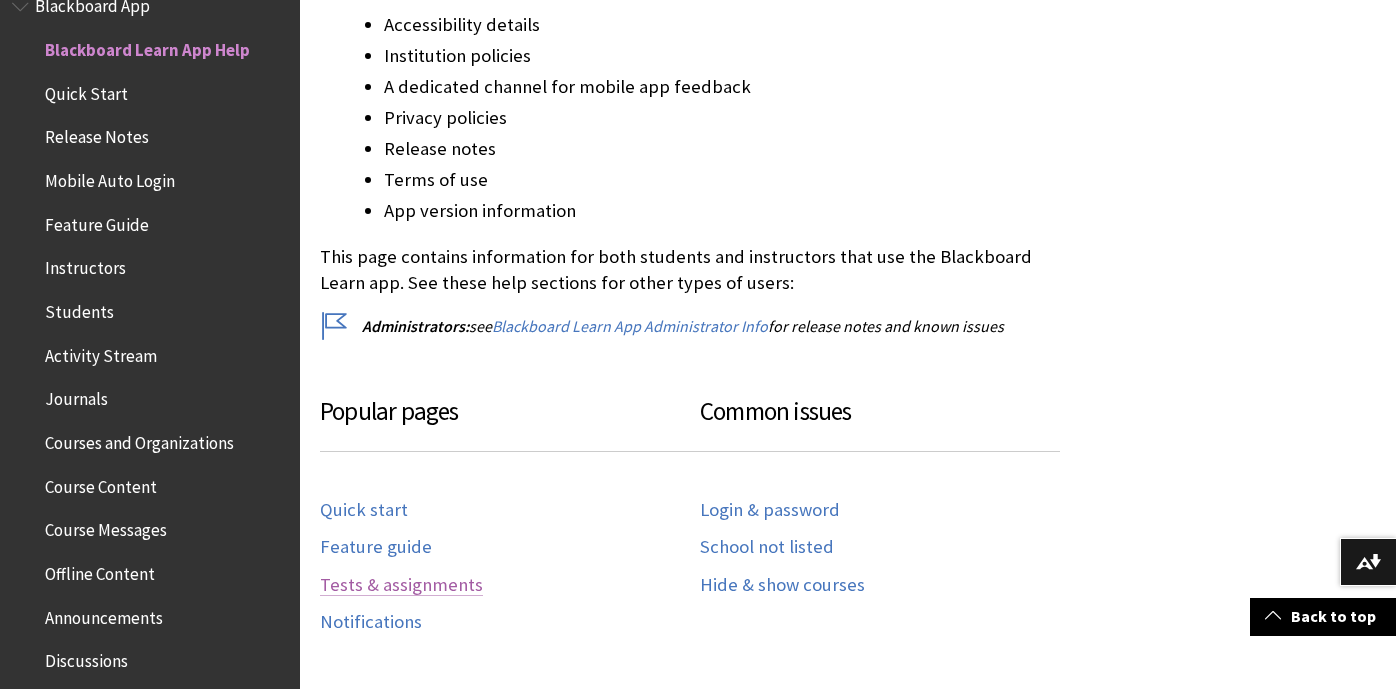 click on "Tests & assignments" at bounding box center (401, 585) 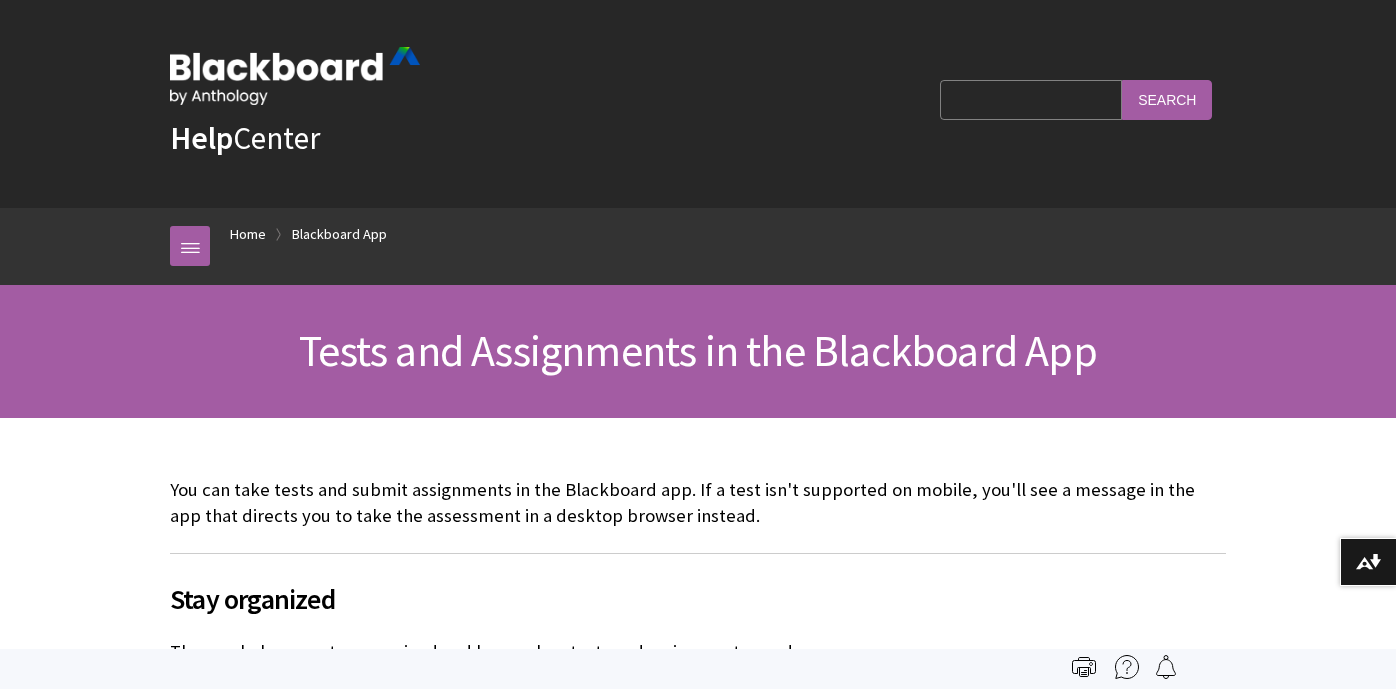 scroll, scrollTop: 0, scrollLeft: 0, axis: both 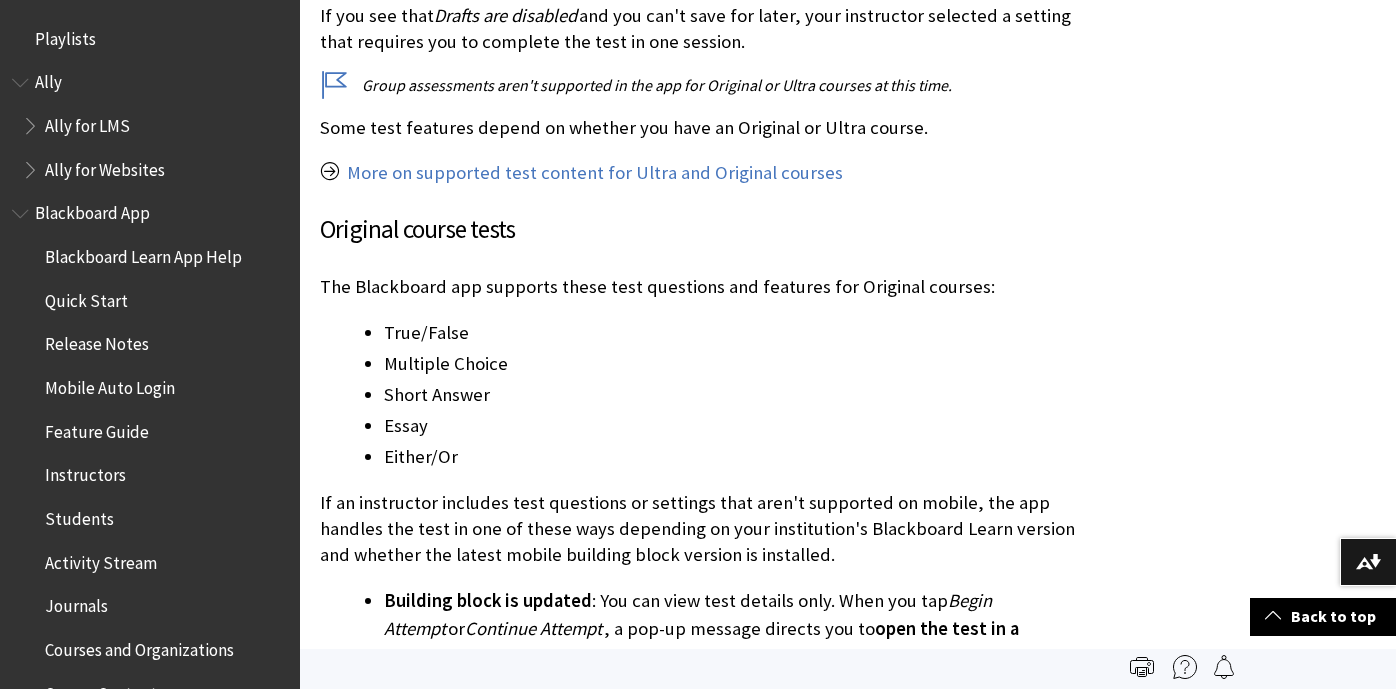 click at bounding box center (22, 209) 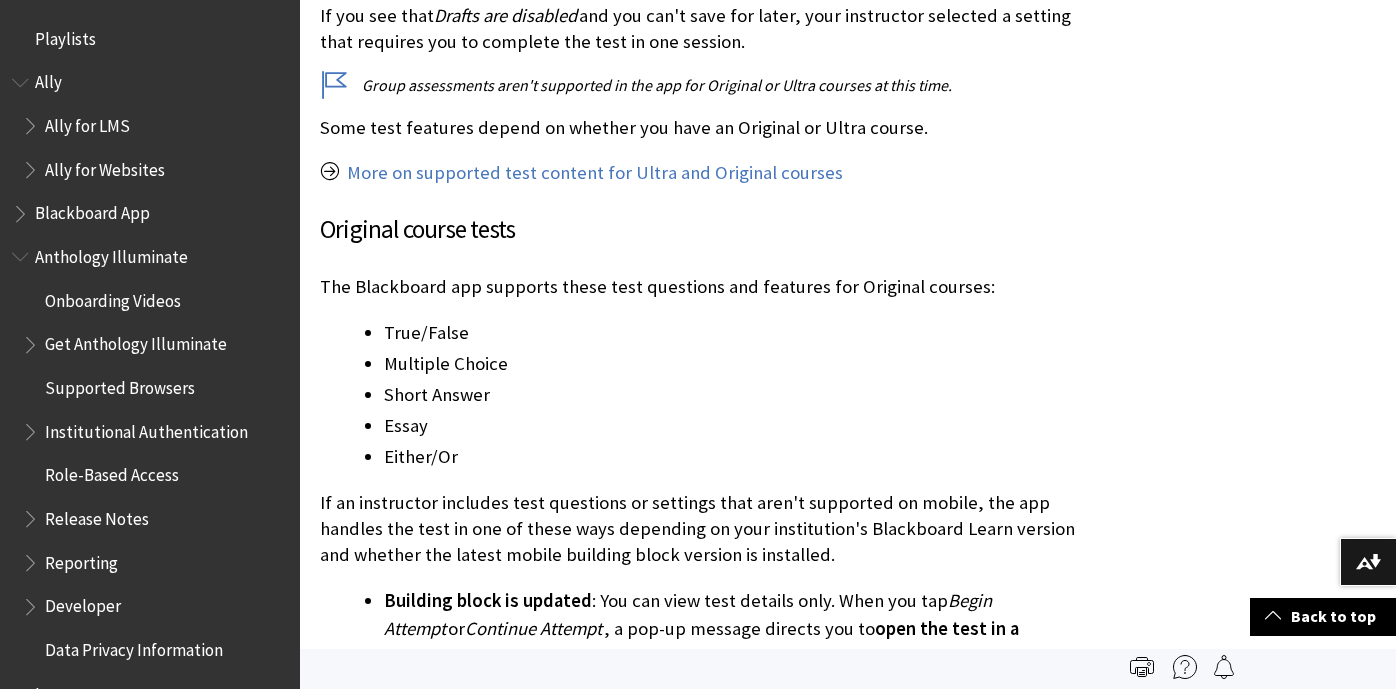 click at bounding box center [22, 78] 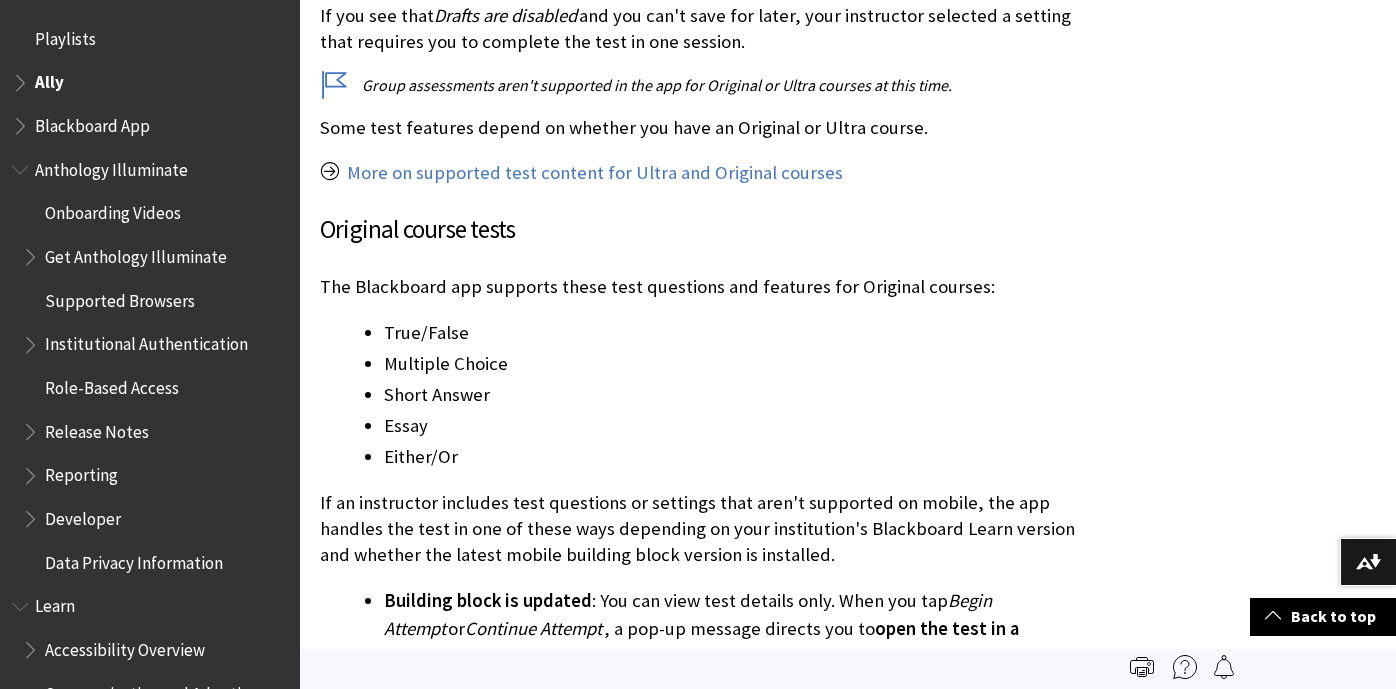 click at bounding box center [22, 165] 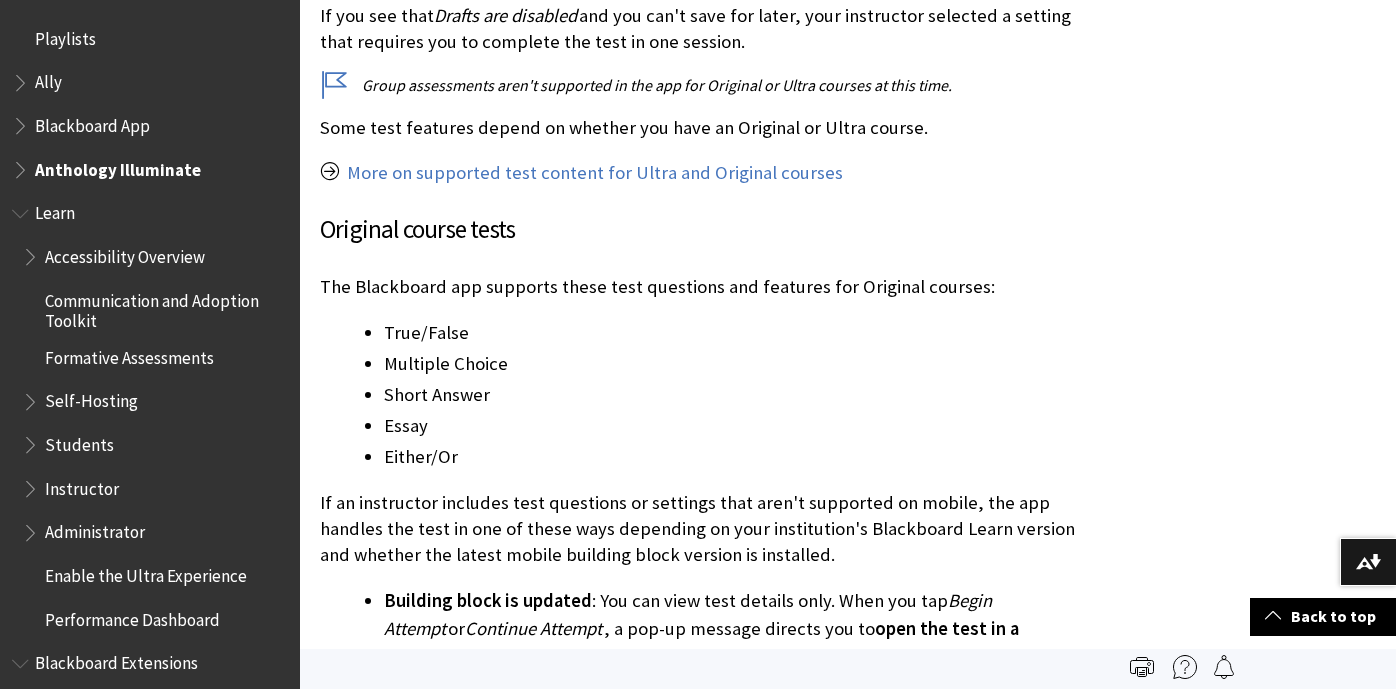 click at bounding box center (32, 252) 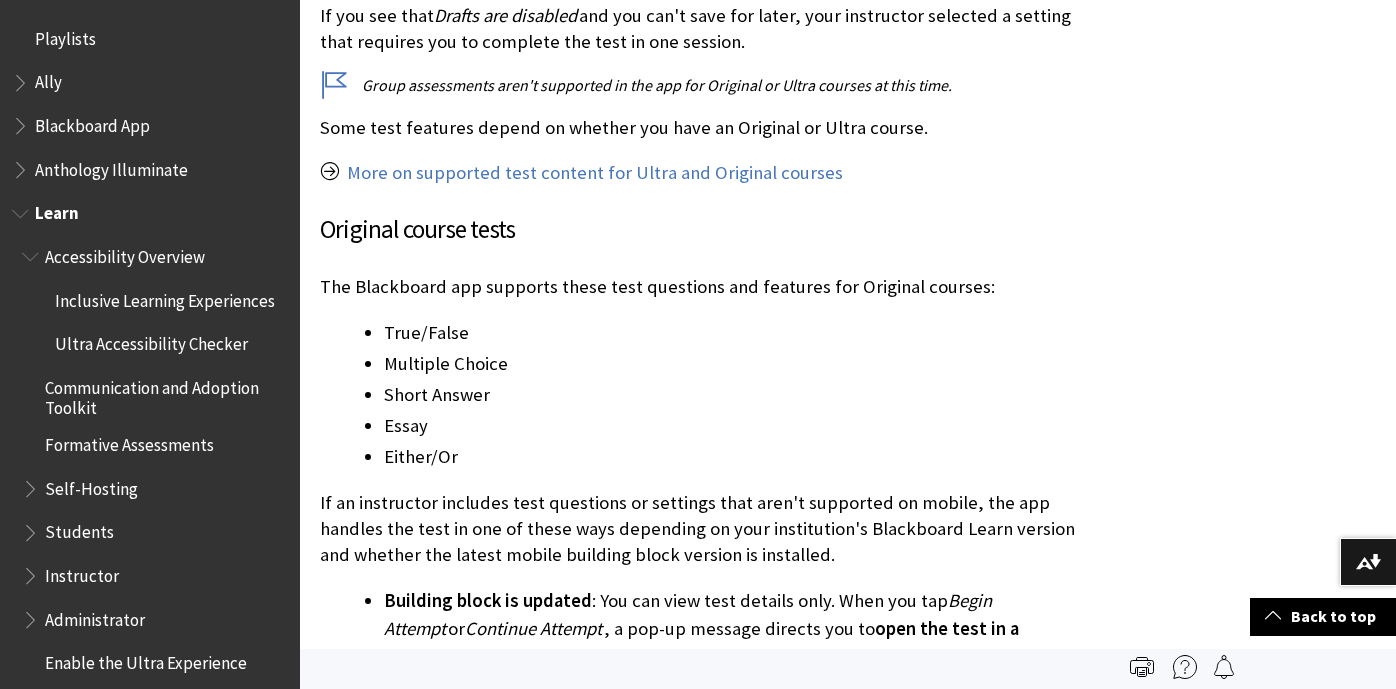 click at bounding box center (32, 252) 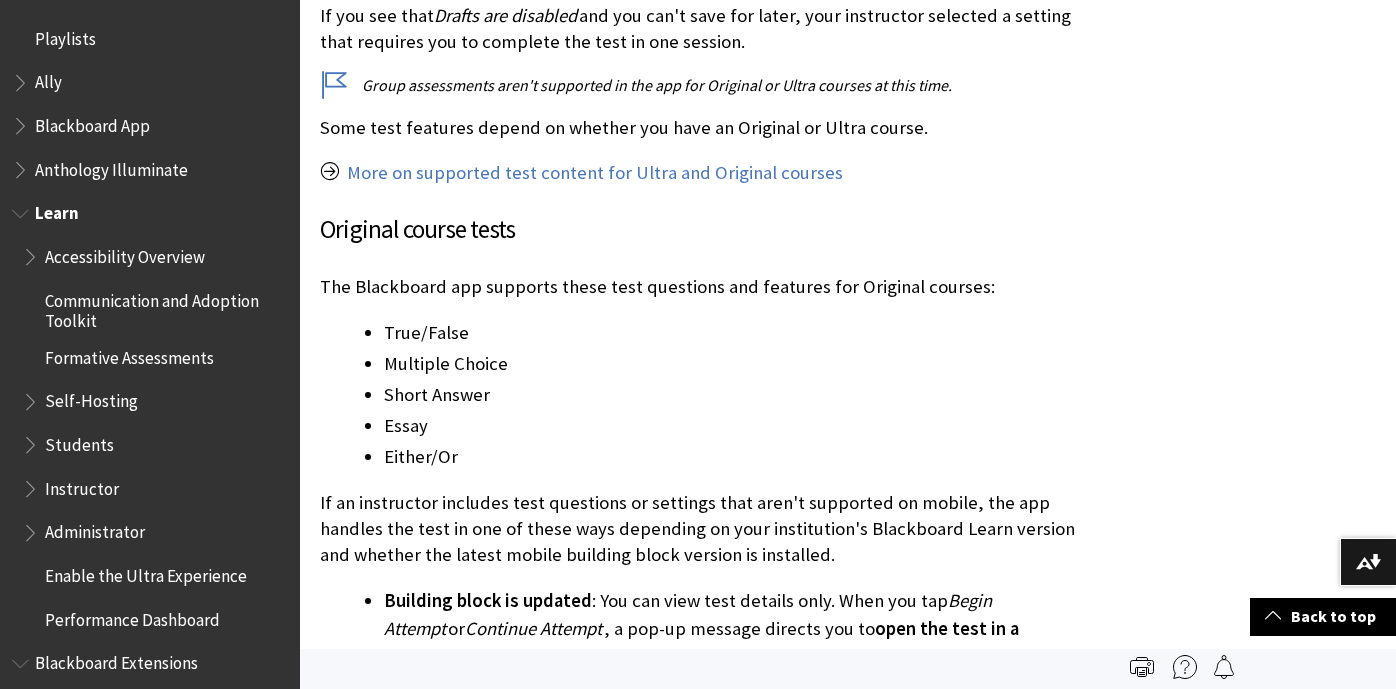 click at bounding box center [22, 209] 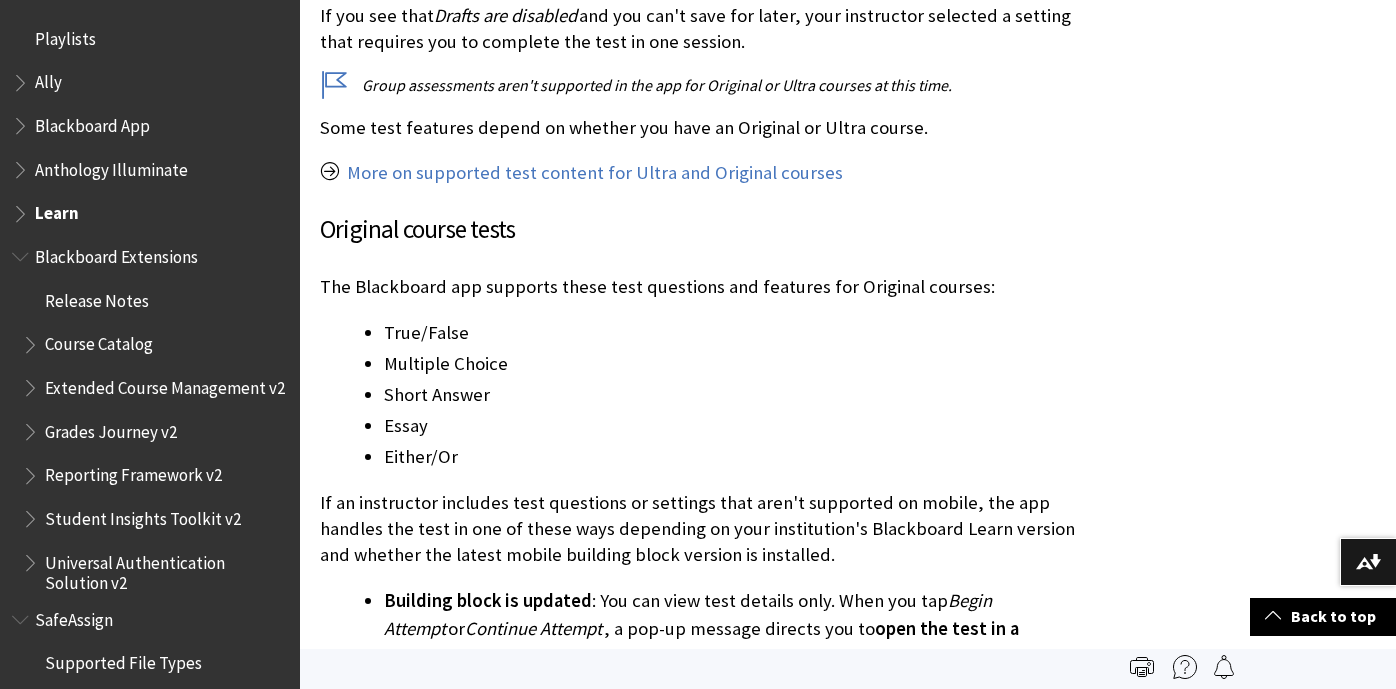 click at bounding box center (22, 209) 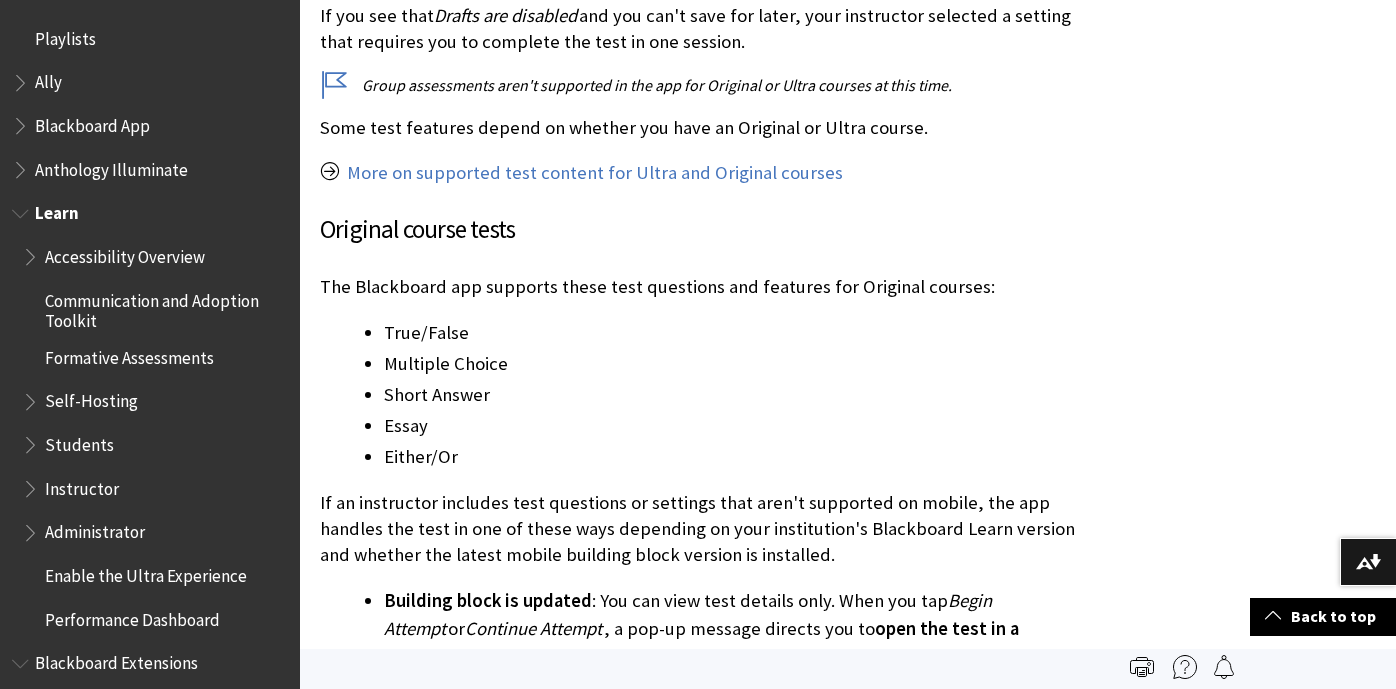 click at bounding box center (32, 484) 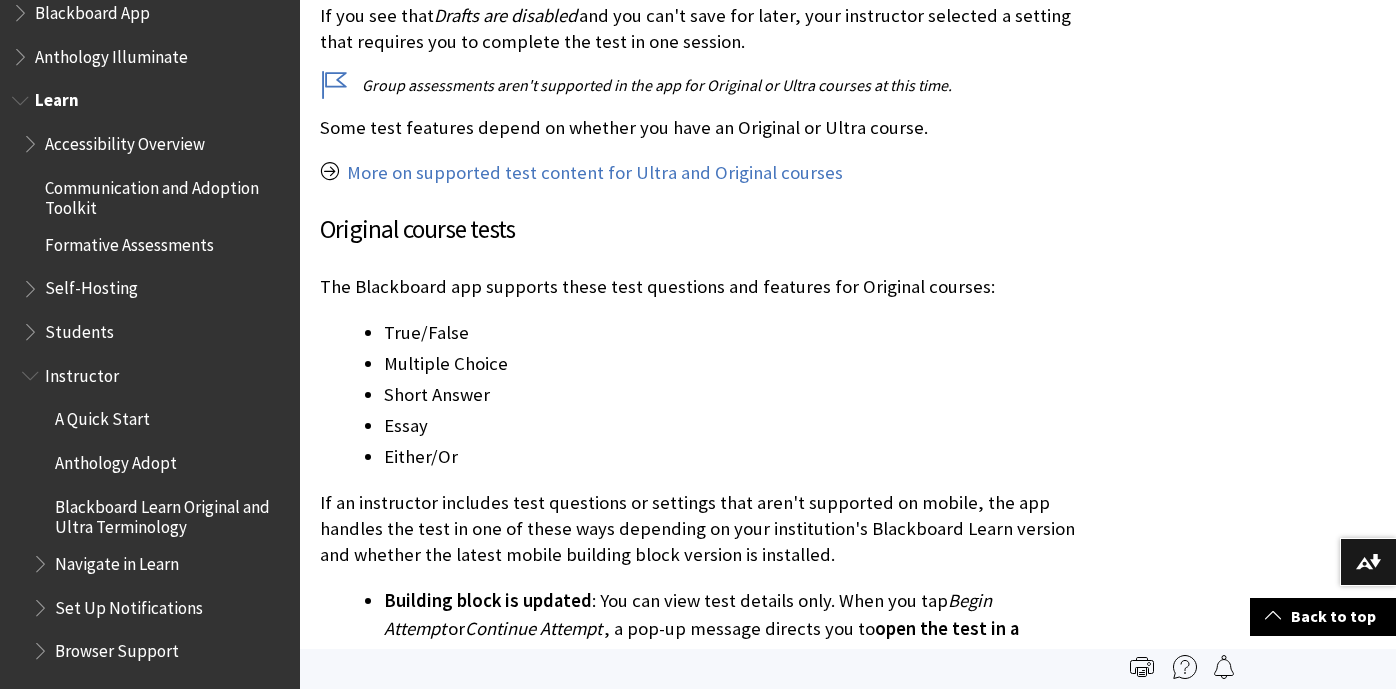 scroll, scrollTop: 173, scrollLeft: 0, axis: vertical 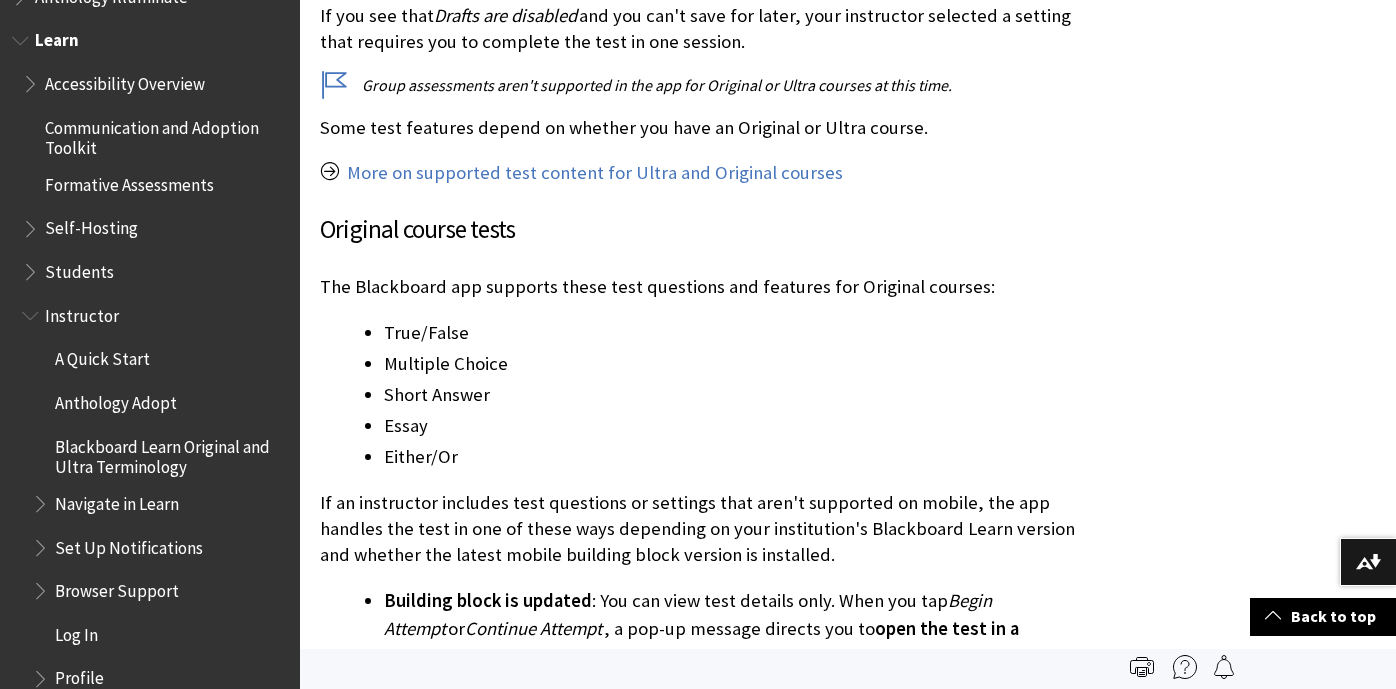 click on "Blackboard Learn Original and Ultra Terminology" at bounding box center [170, 453] 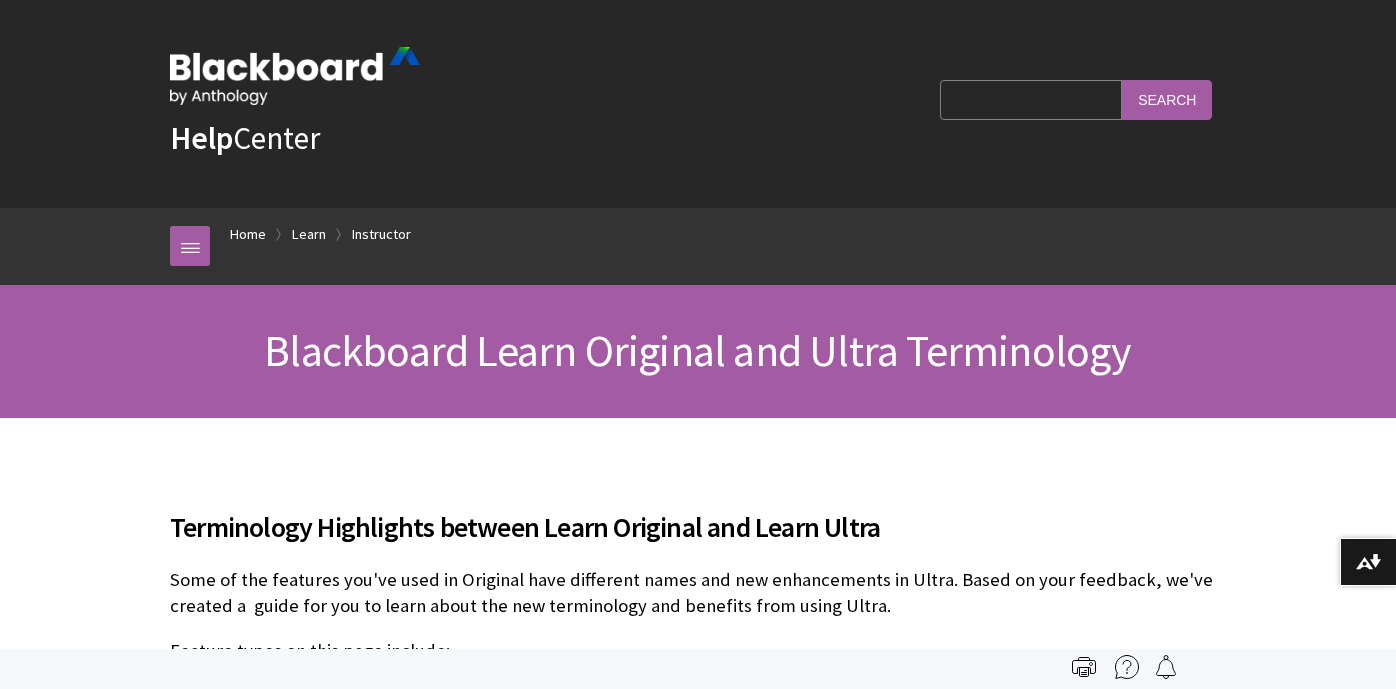 scroll, scrollTop: 0, scrollLeft: 0, axis: both 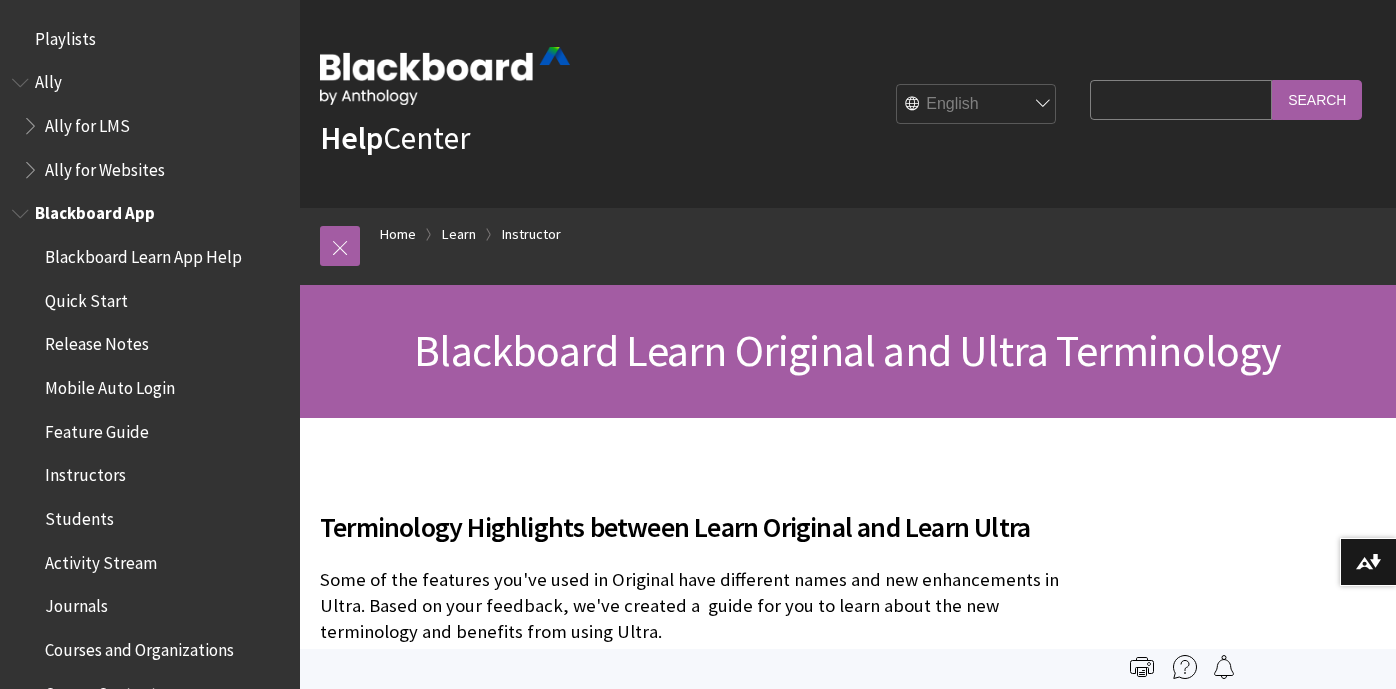 click at bounding box center [22, 209] 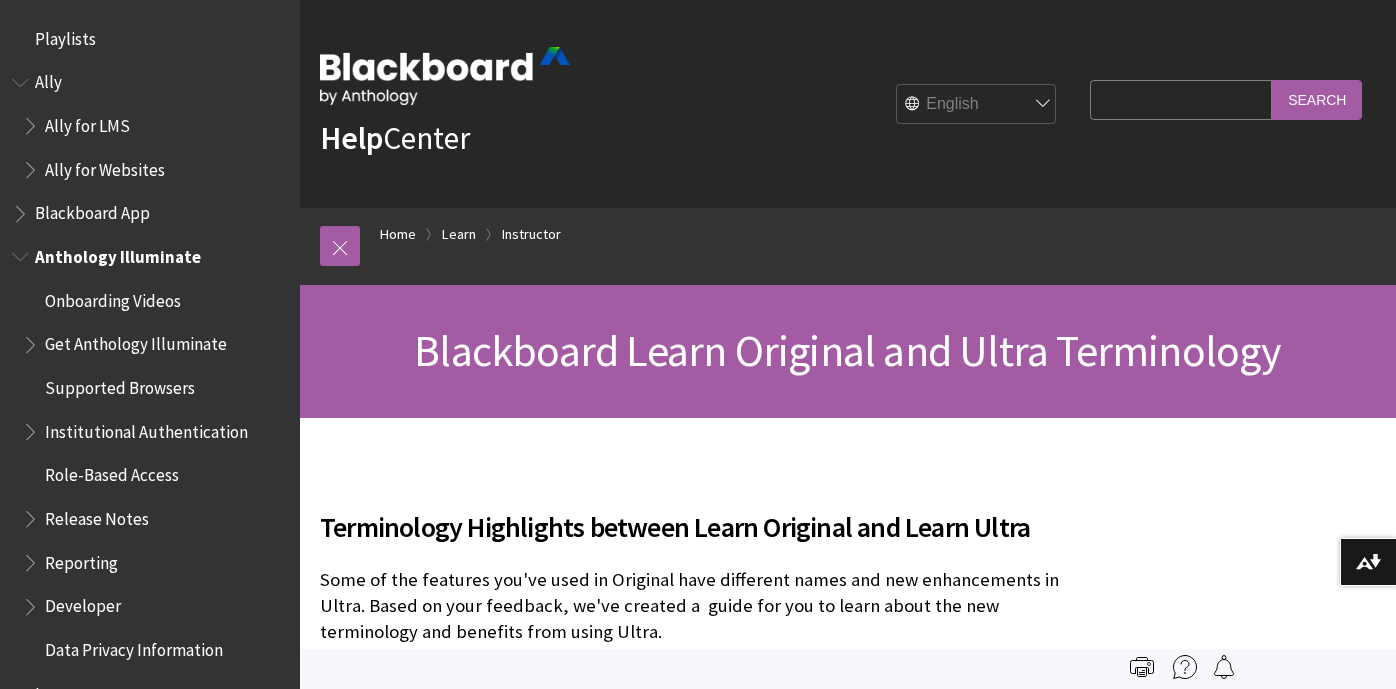 click at bounding box center (22, 252) 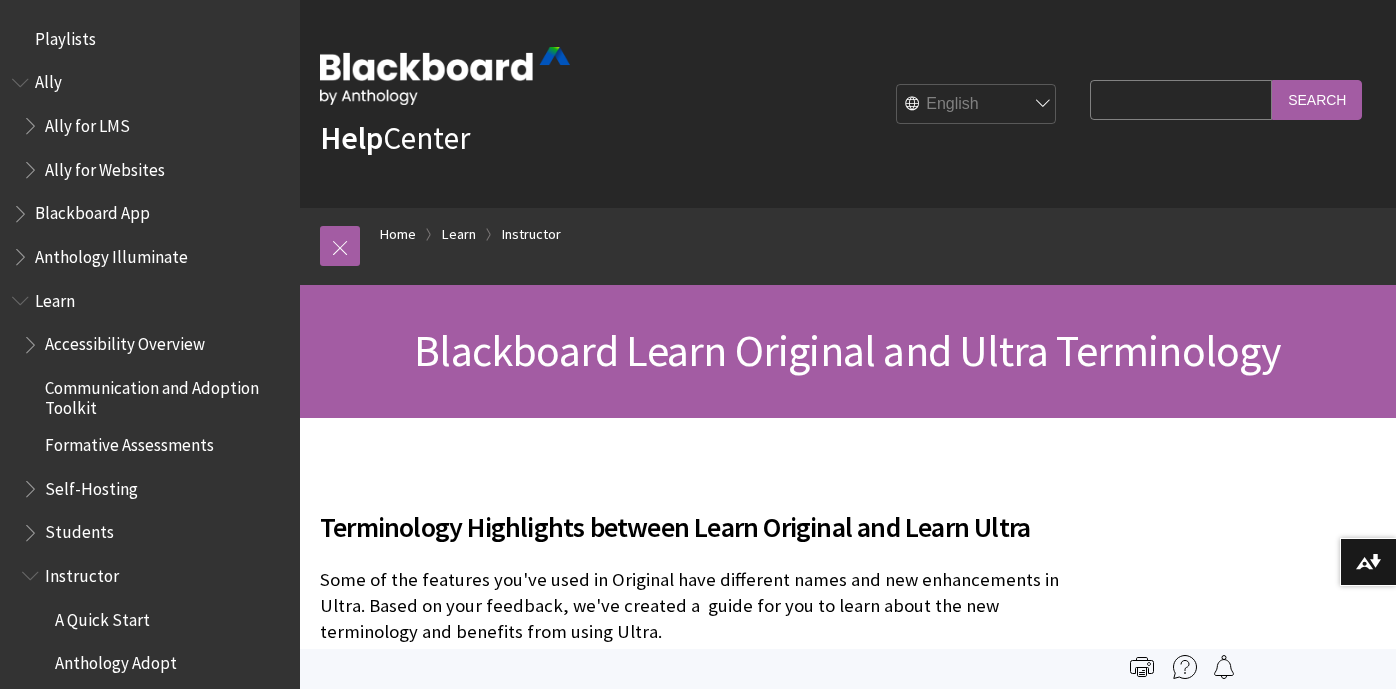 click at bounding box center [22, 296] 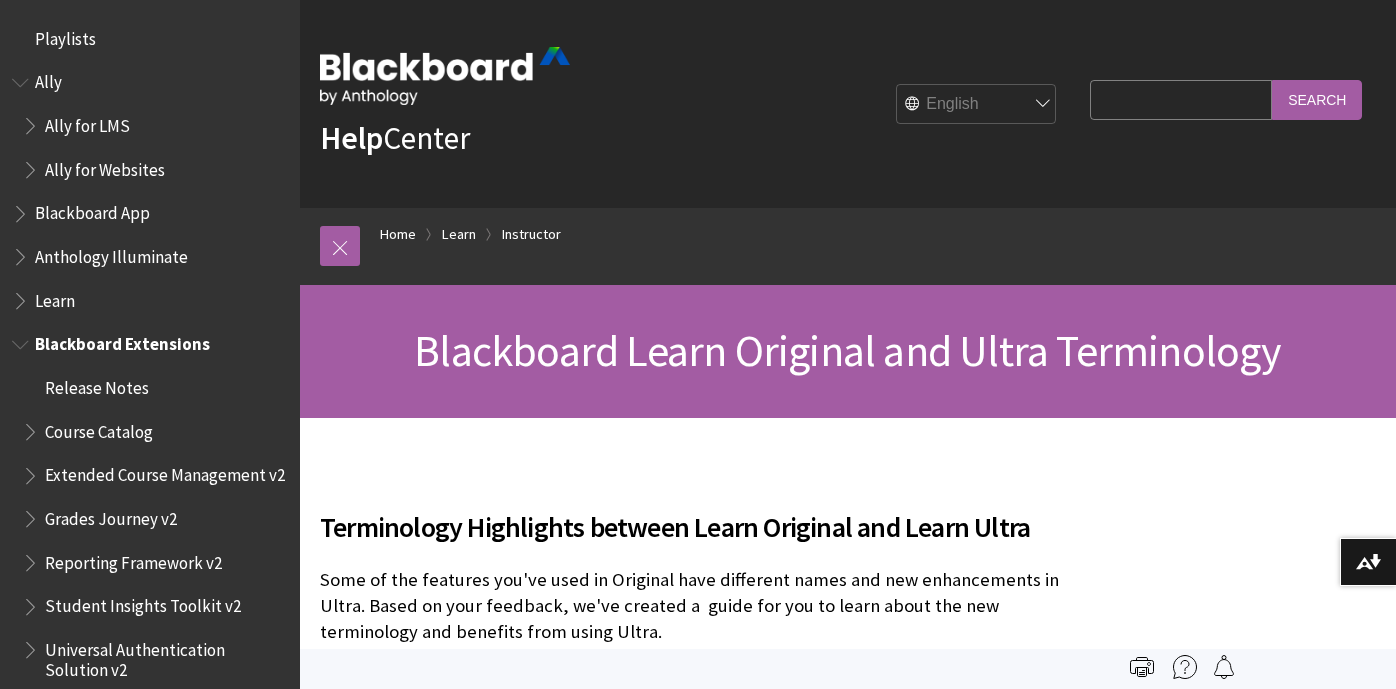click at bounding box center [22, 340] 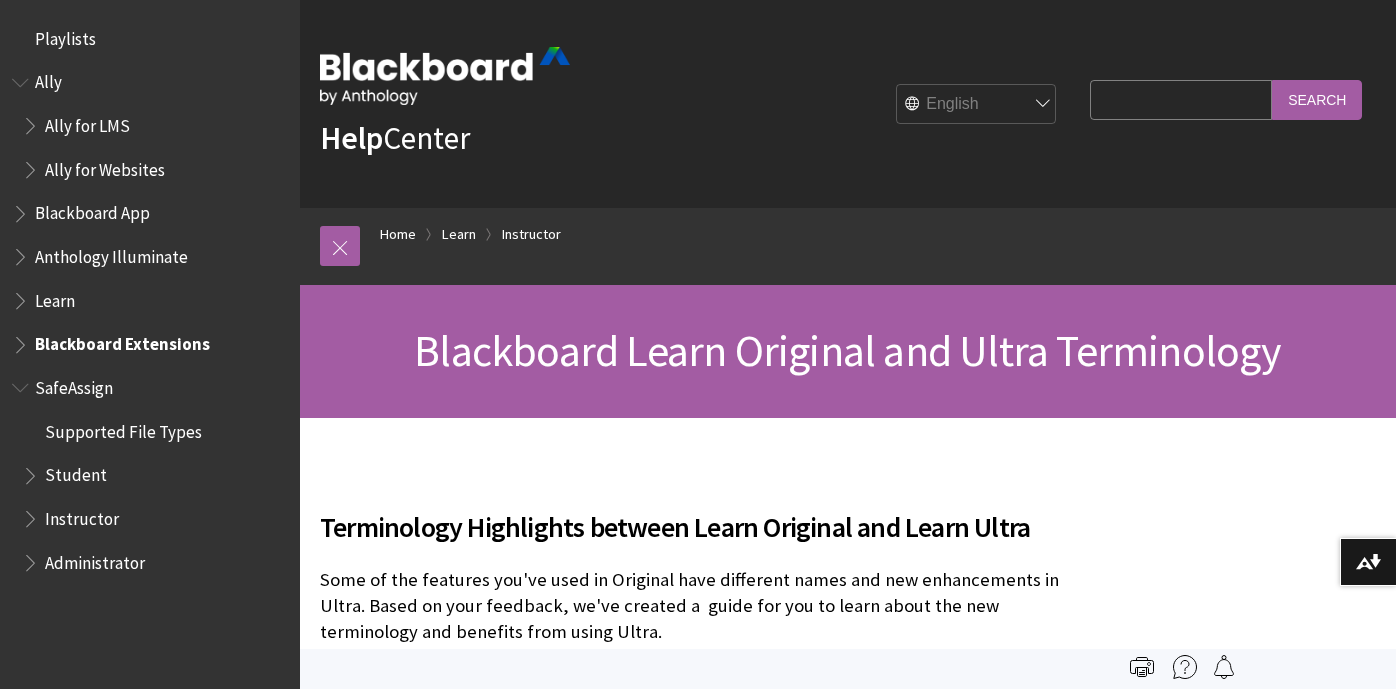 click at bounding box center (22, 383) 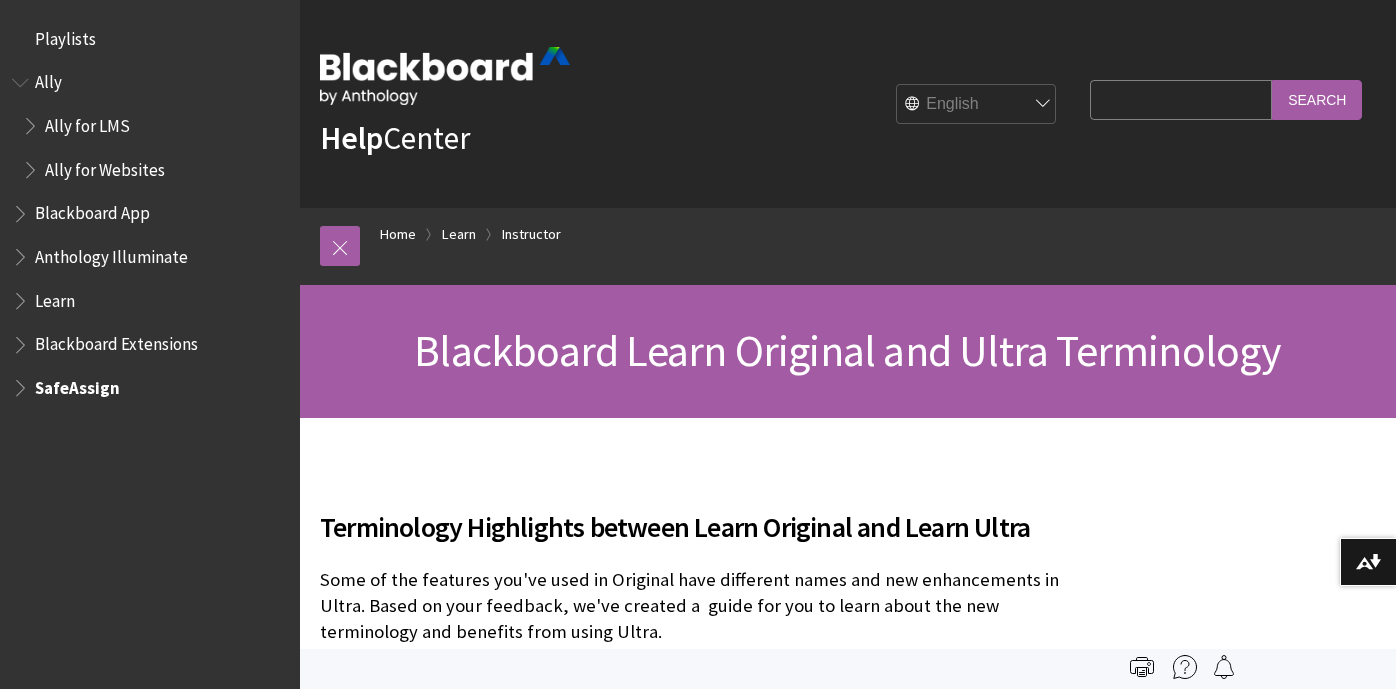 click at bounding box center [22, 383] 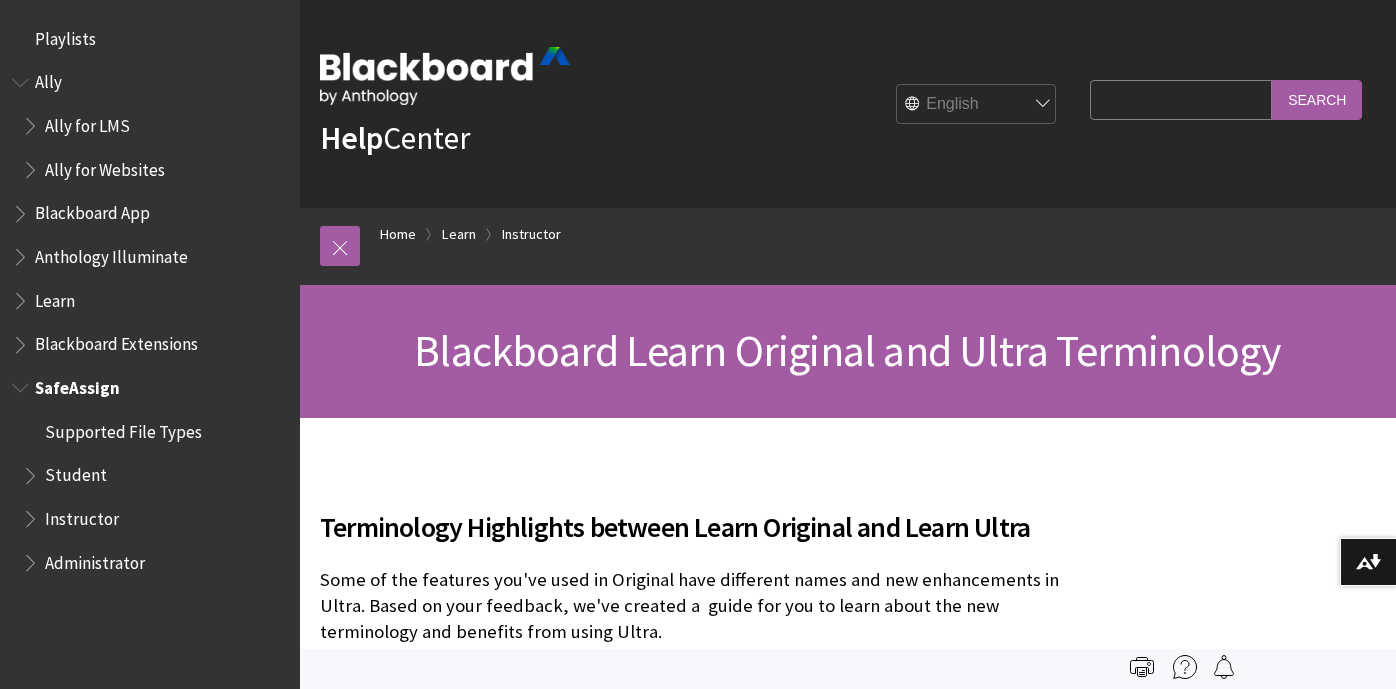 click at bounding box center (32, 514) 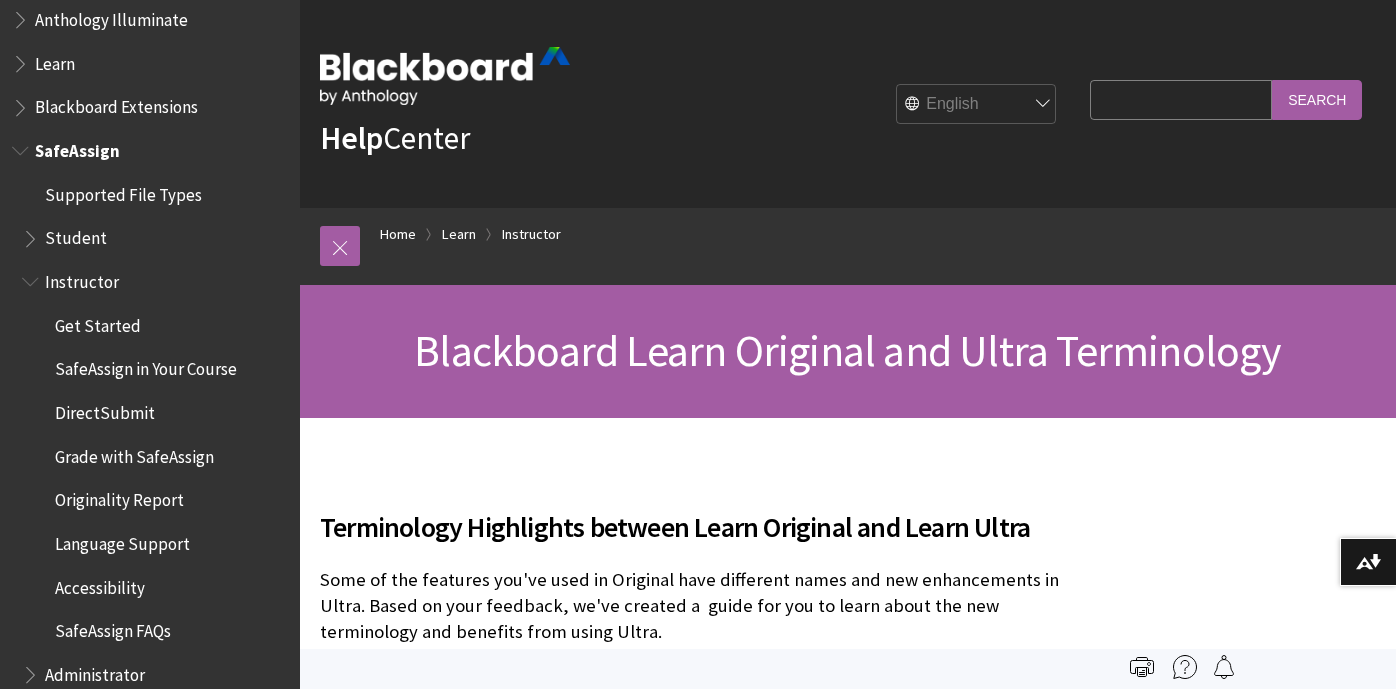 scroll, scrollTop: 241, scrollLeft: 0, axis: vertical 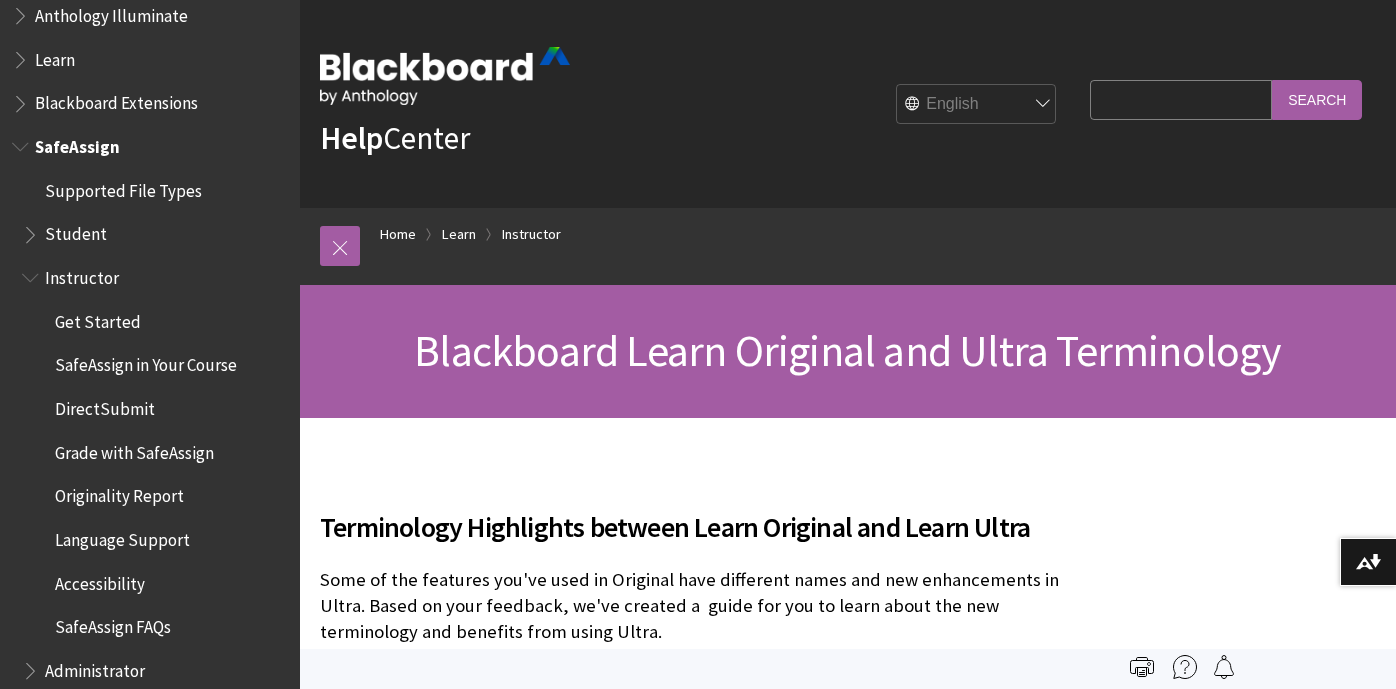 click on "SafeAssign FAQs" at bounding box center (113, 623) 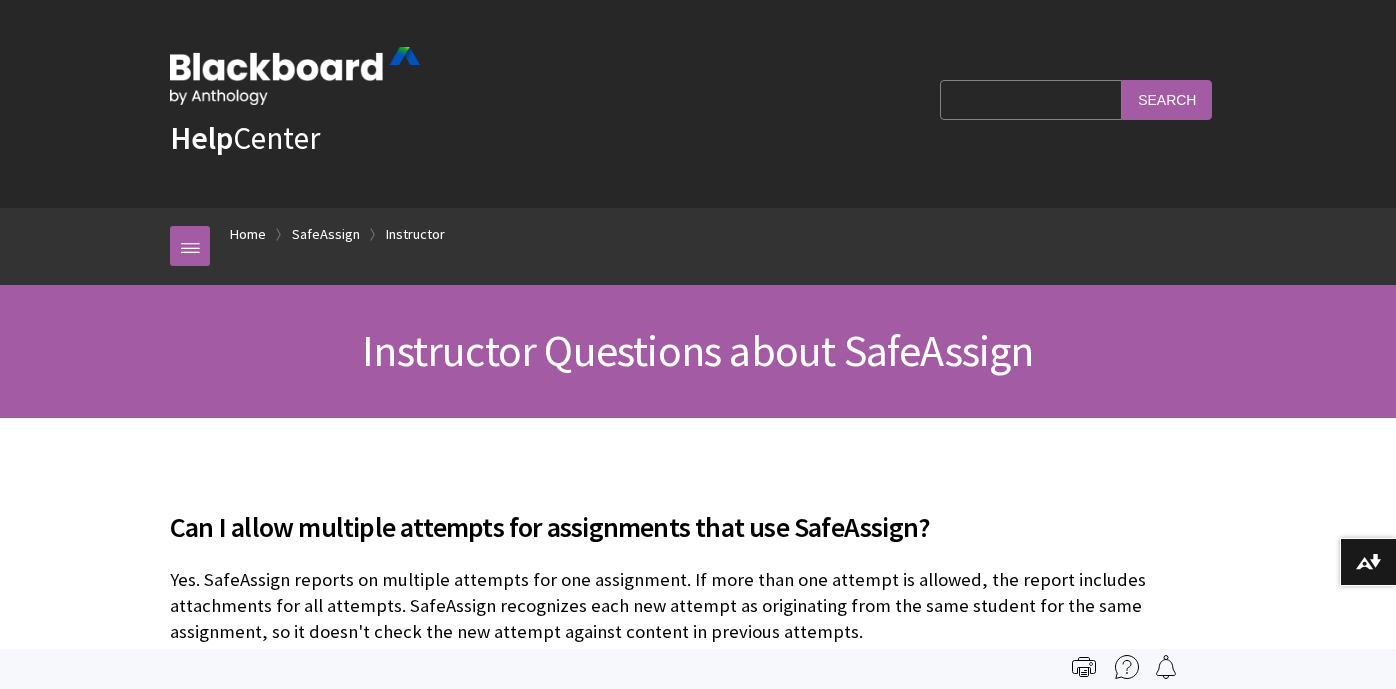 scroll, scrollTop: 0, scrollLeft: 0, axis: both 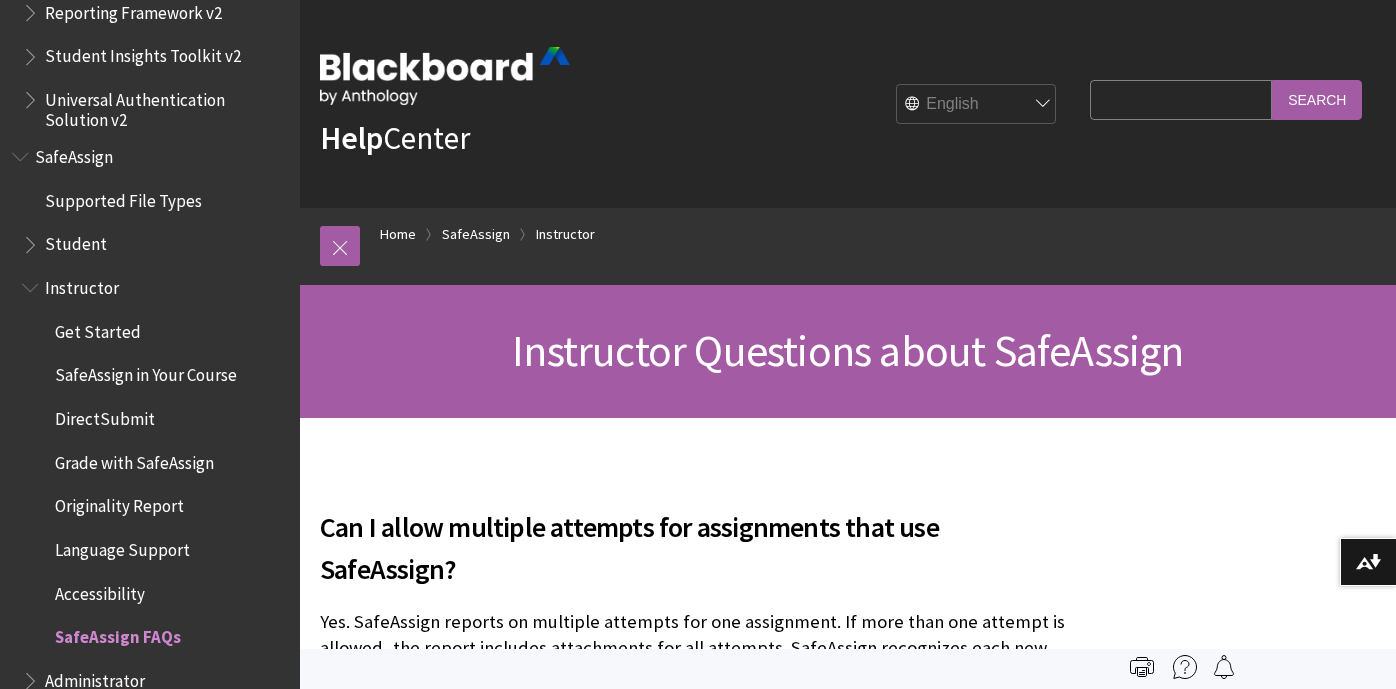 click at bounding box center [32, 283] 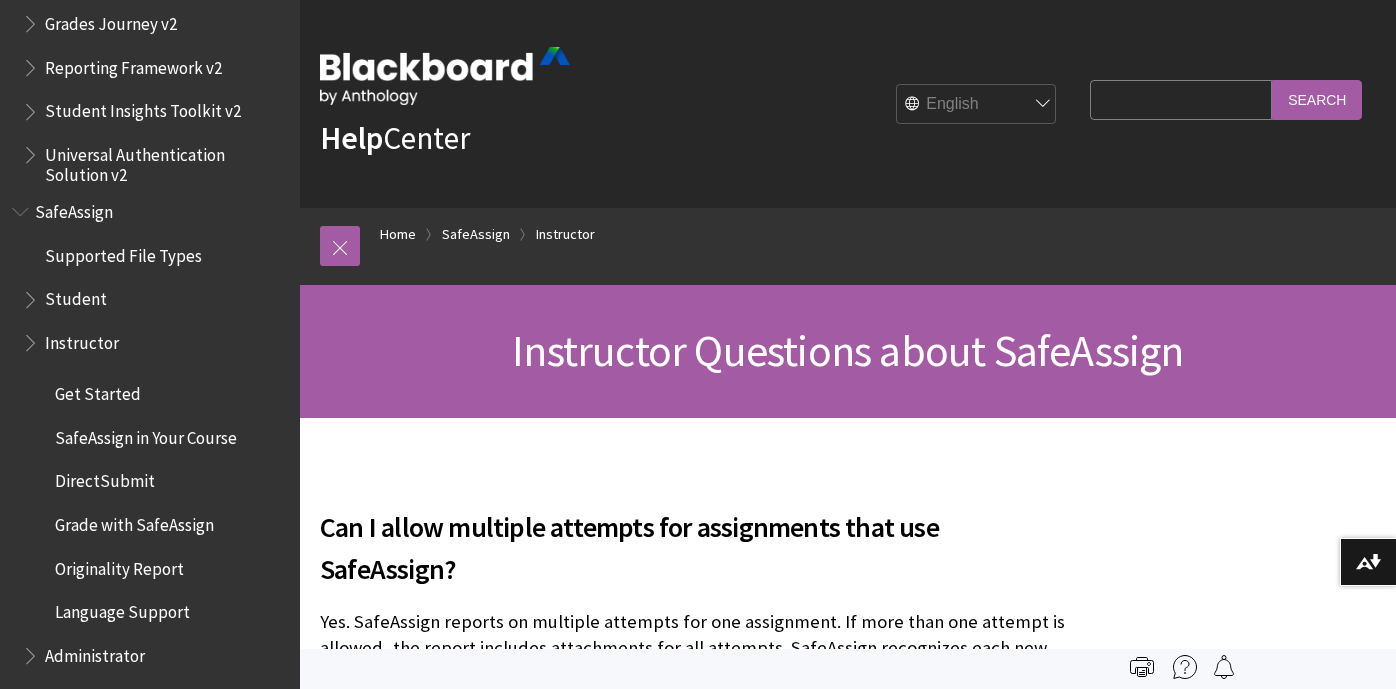scroll, scrollTop: 2053, scrollLeft: 0, axis: vertical 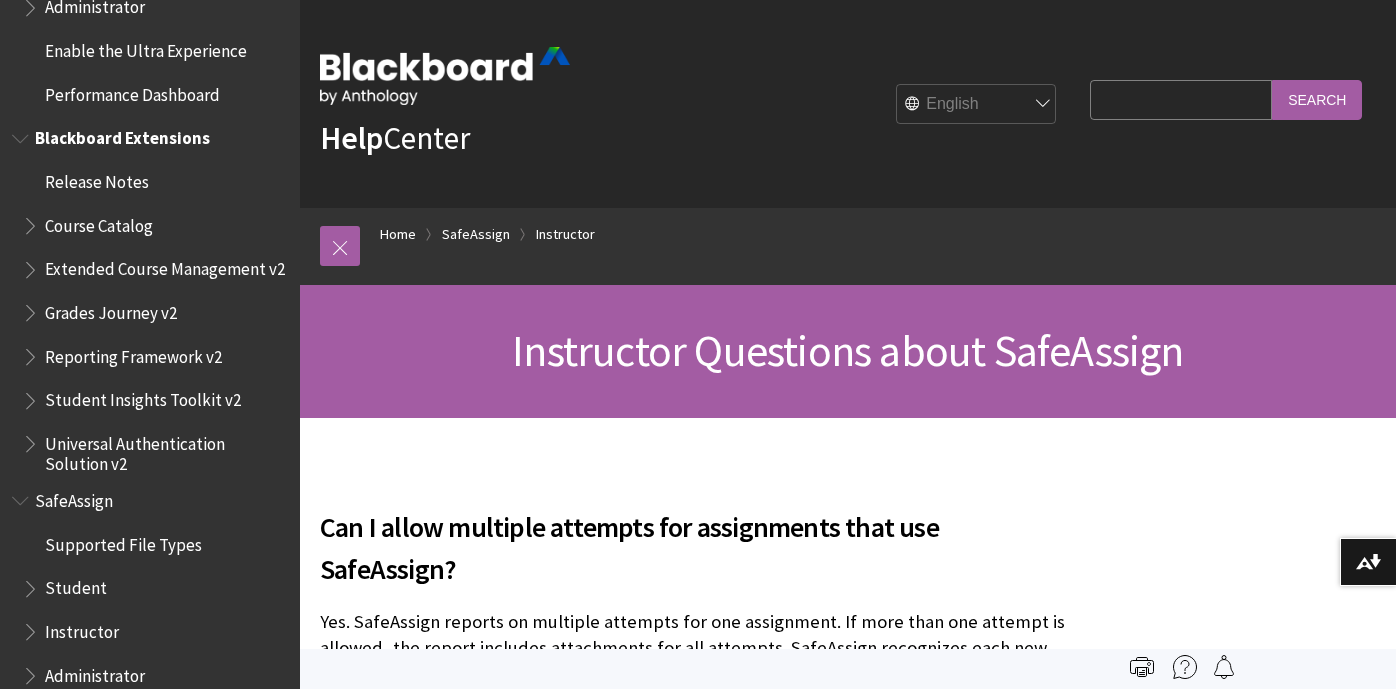 click at bounding box center (22, 134) 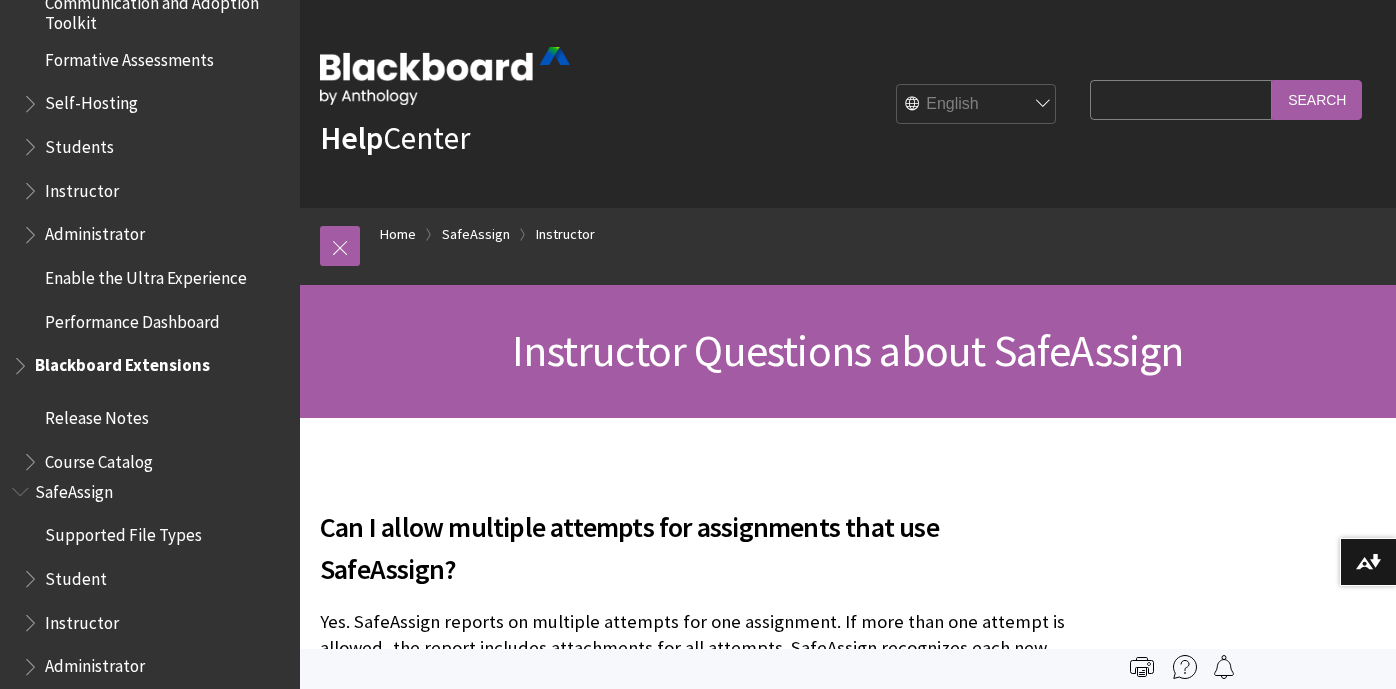scroll, scrollTop: 1724, scrollLeft: 0, axis: vertical 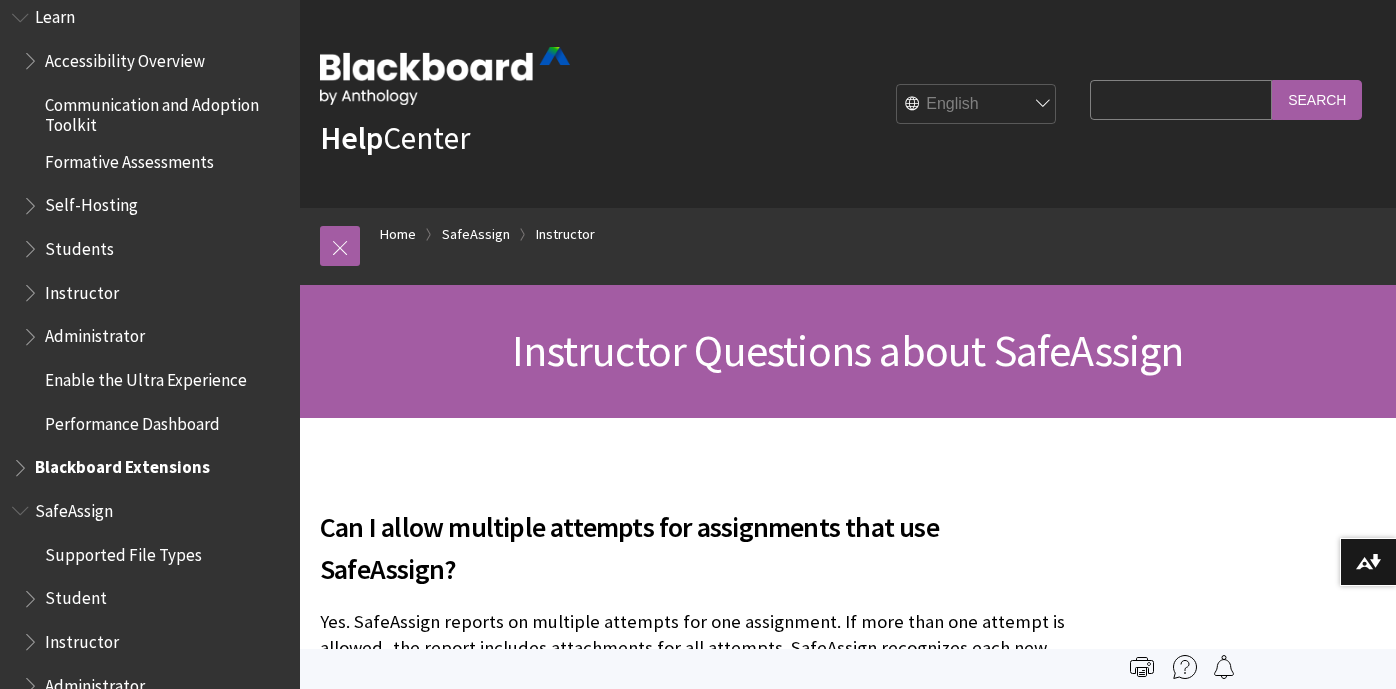 click at bounding box center [22, 506] 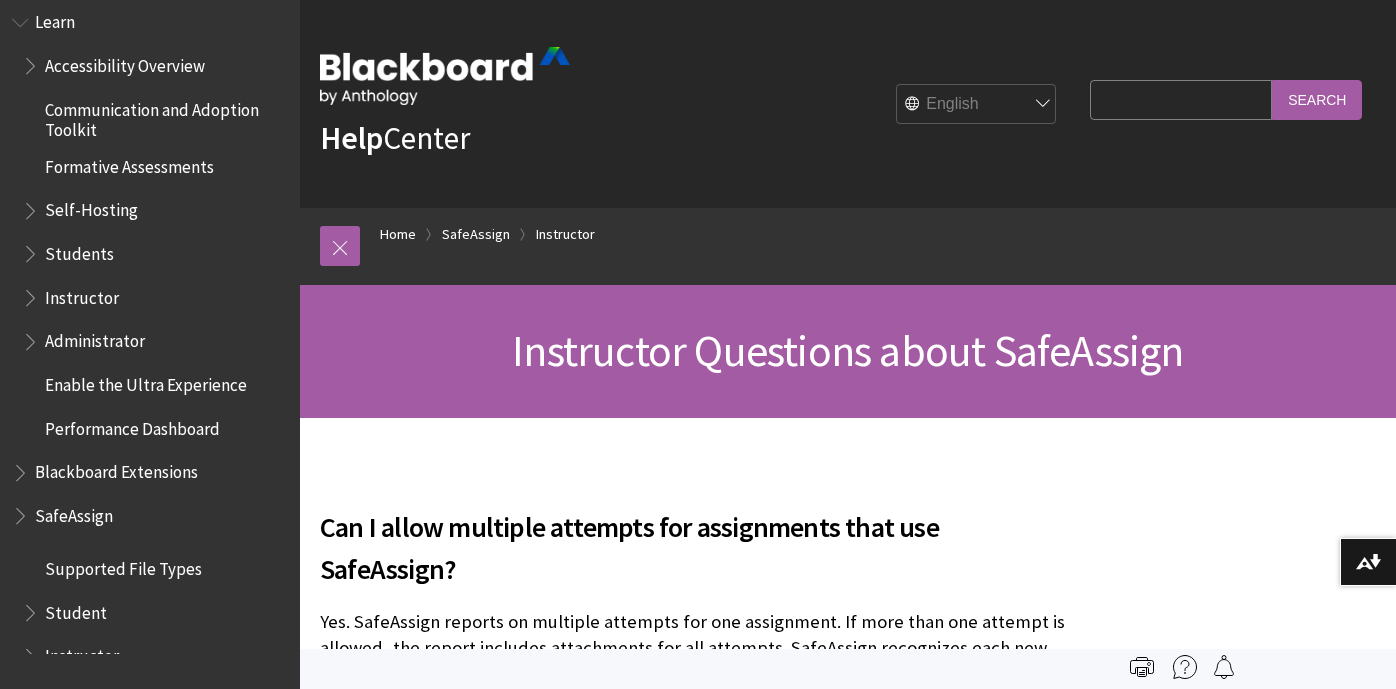 scroll, scrollTop: 1552, scrollLeft: 0, axis: vertical 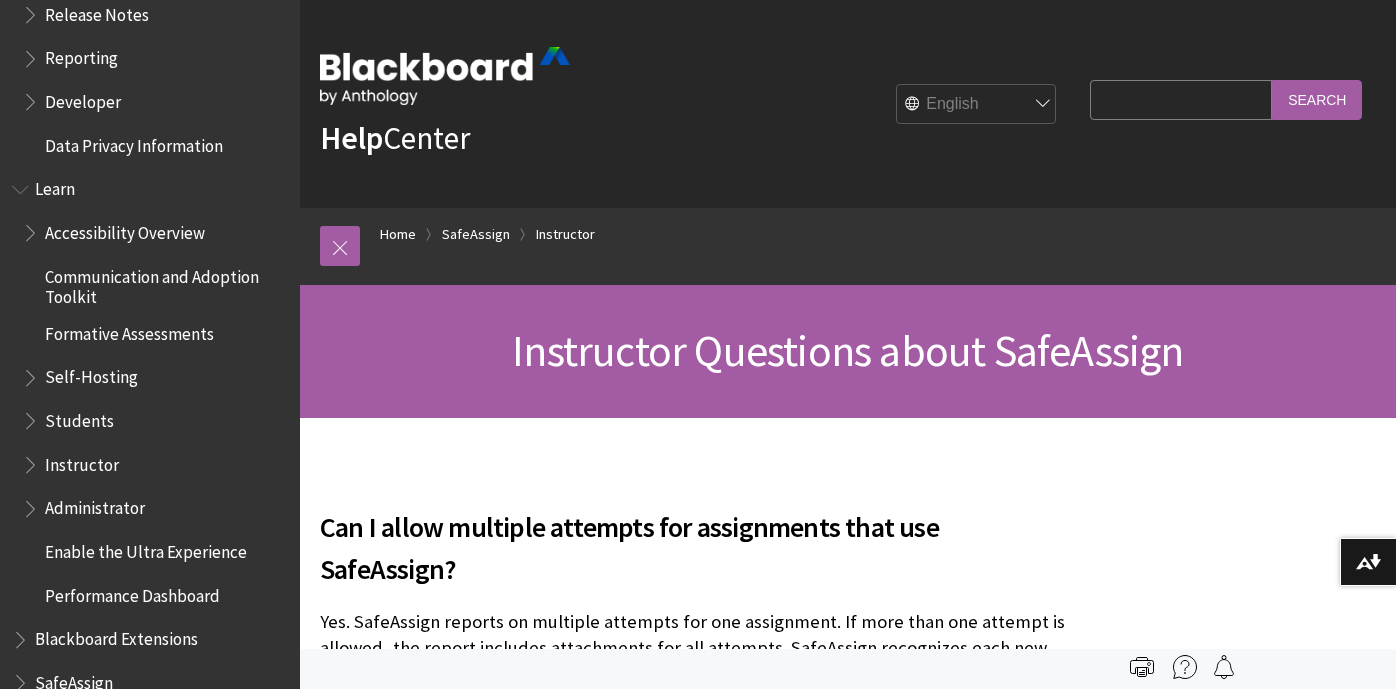 click at bounding box center (22, 185) 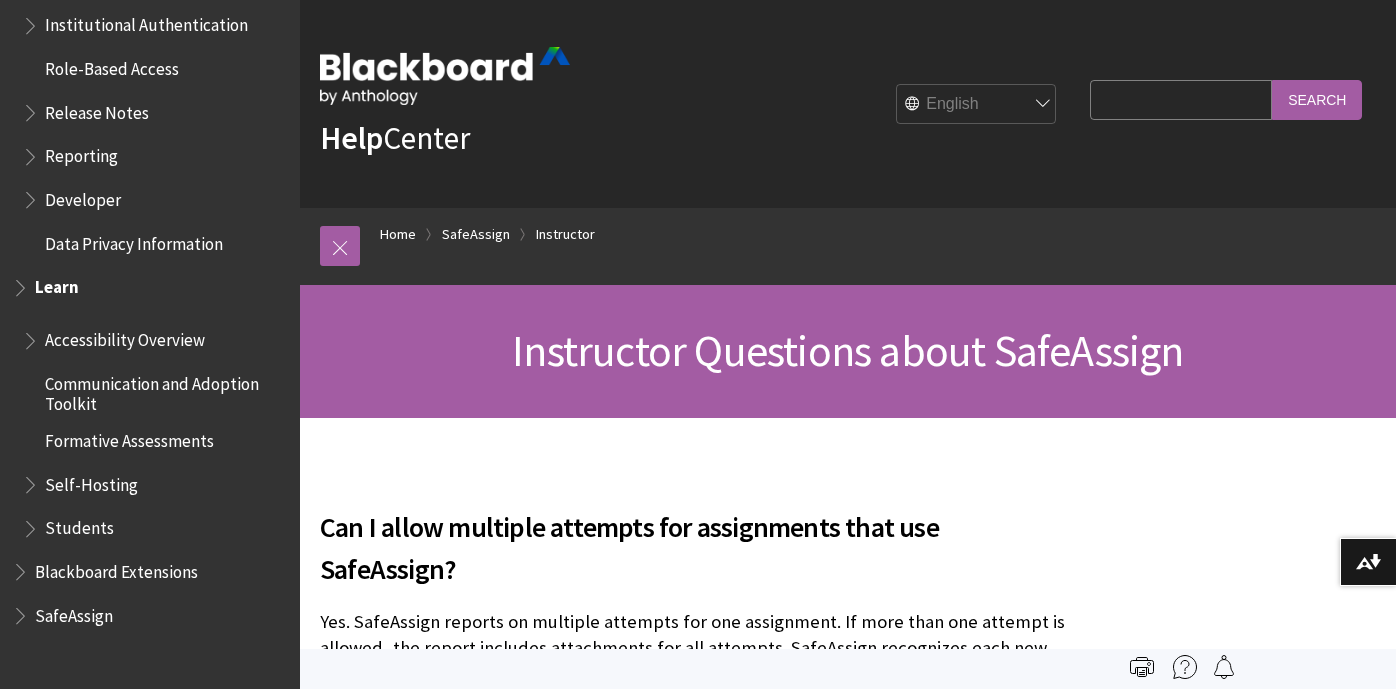 scroll, scrollTop: 1151, scrollLeft: 0, axis: vertical 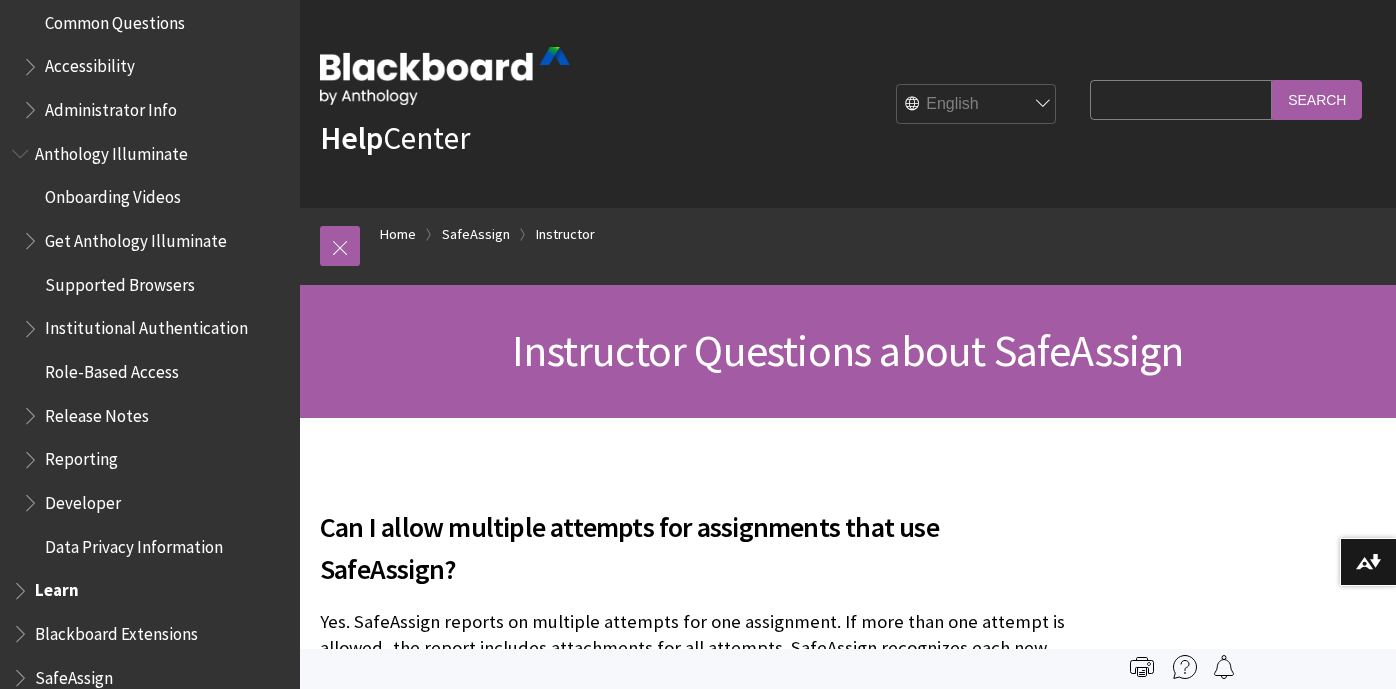 click at bounding box center [22, 149] 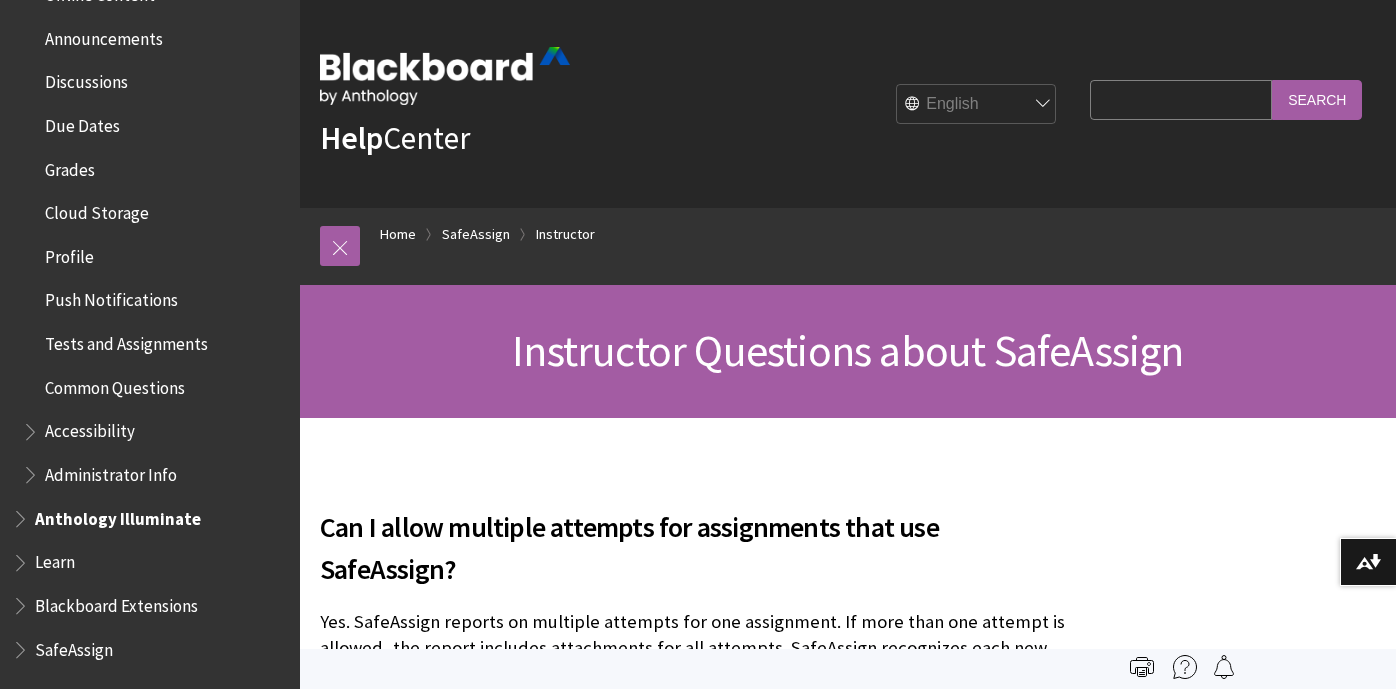 scroll, scrollTop: 764, scrollLeft: 0, axis: vertical 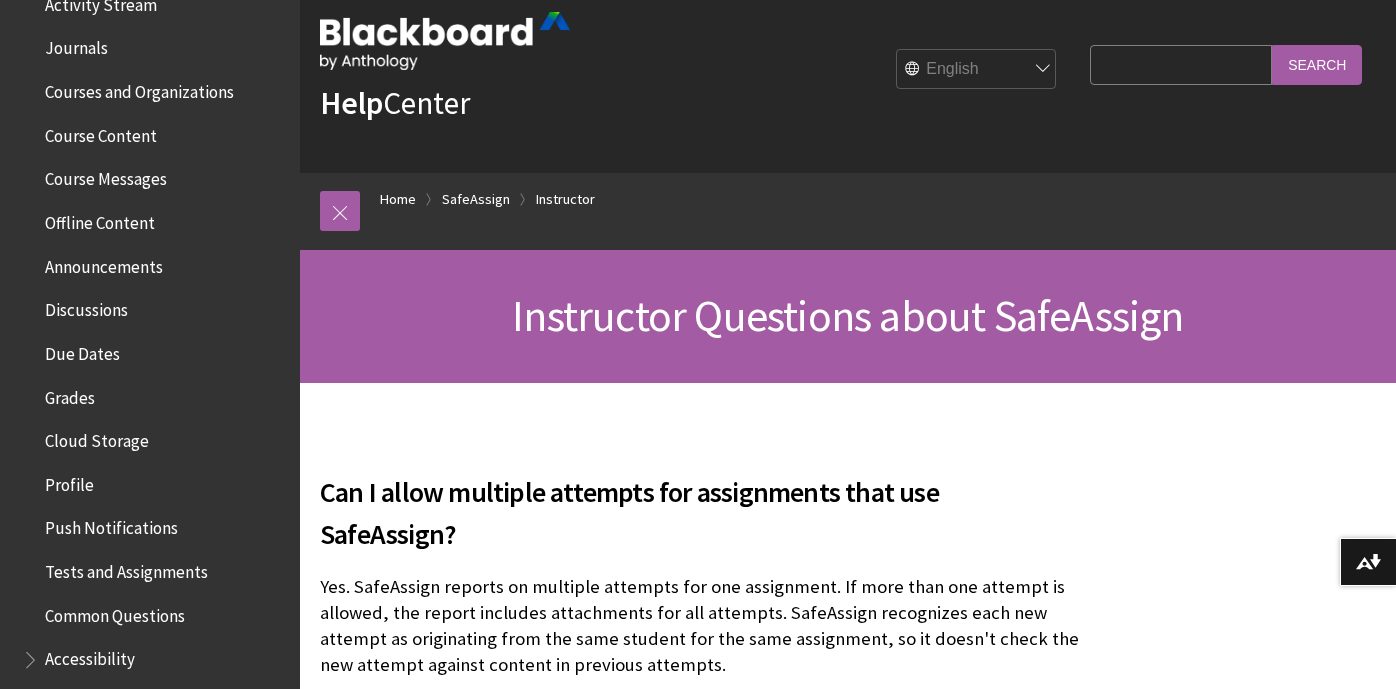 click on "Course Content" at bounding box center (101, 132) 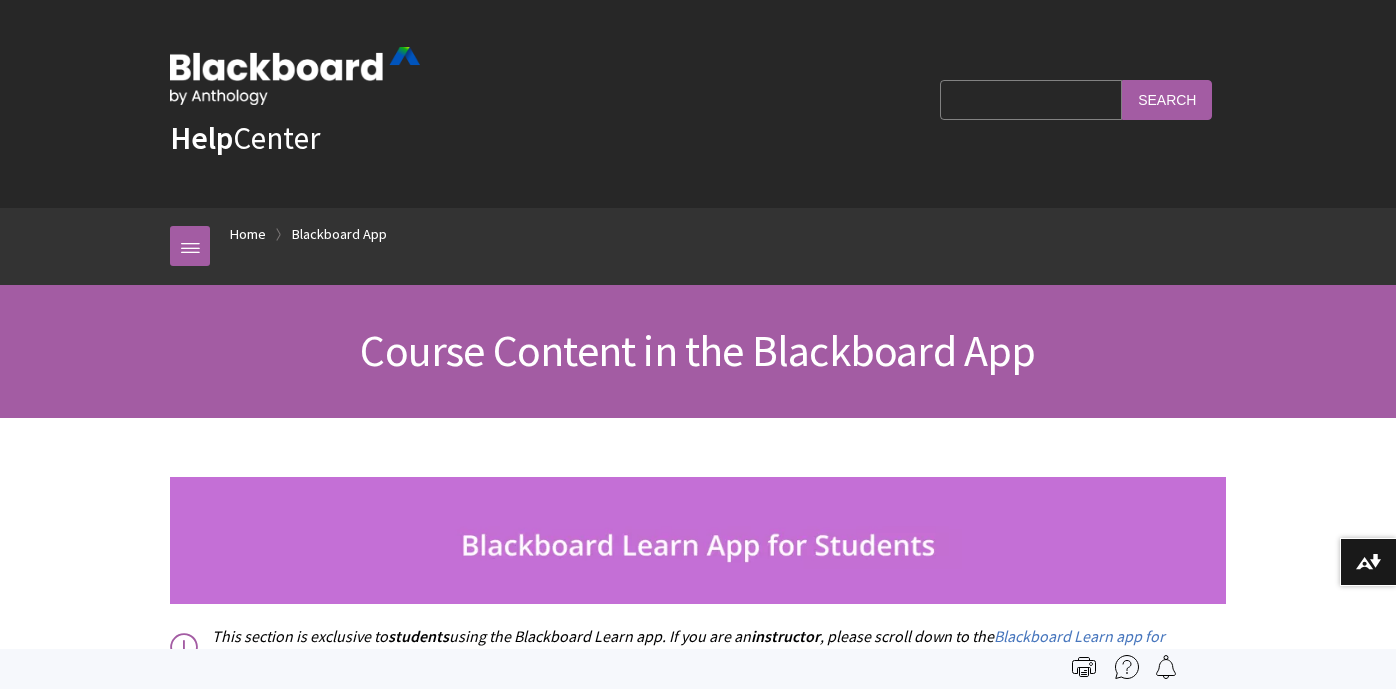 scroll, scrollTop: 0, scrollLeft: 0, axis: both 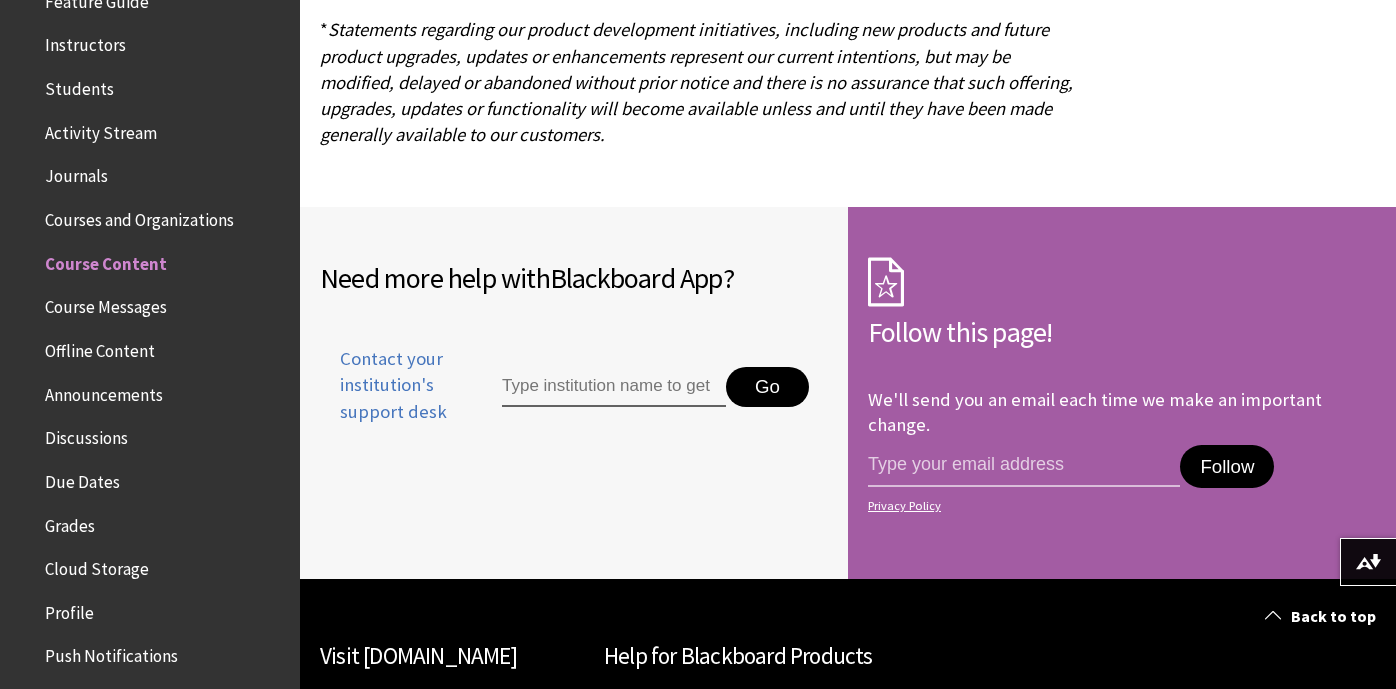 click on "Courses and Organizations" at bounding box center (139, 216) 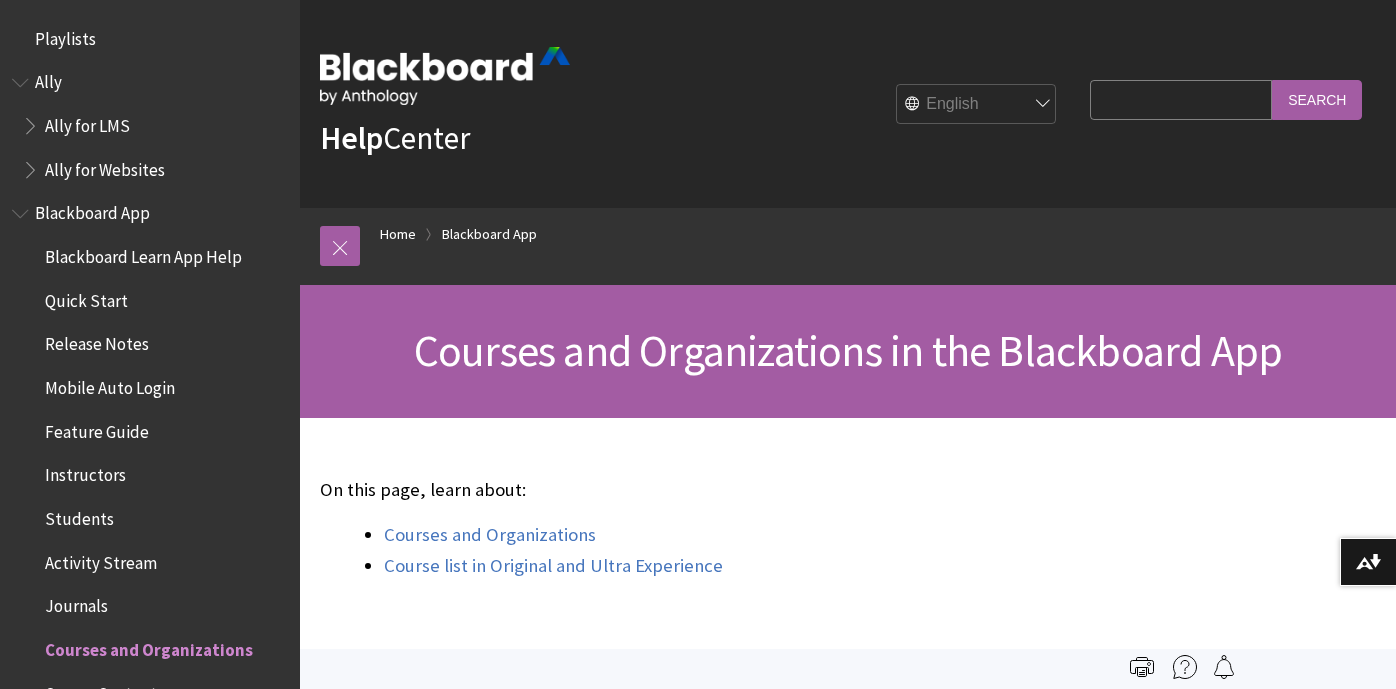 scroll, scrollTop: 0, scrollLeft: 0, axis: both 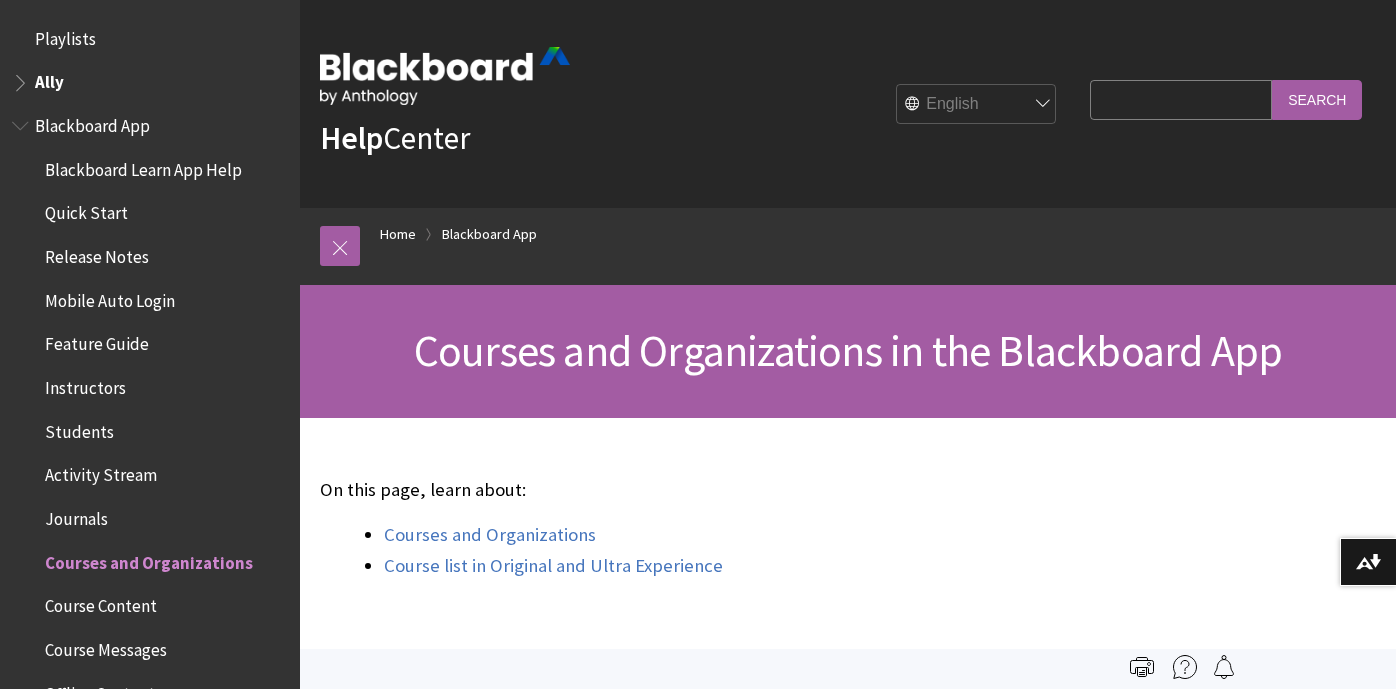 click at bounding box center [22, 121] 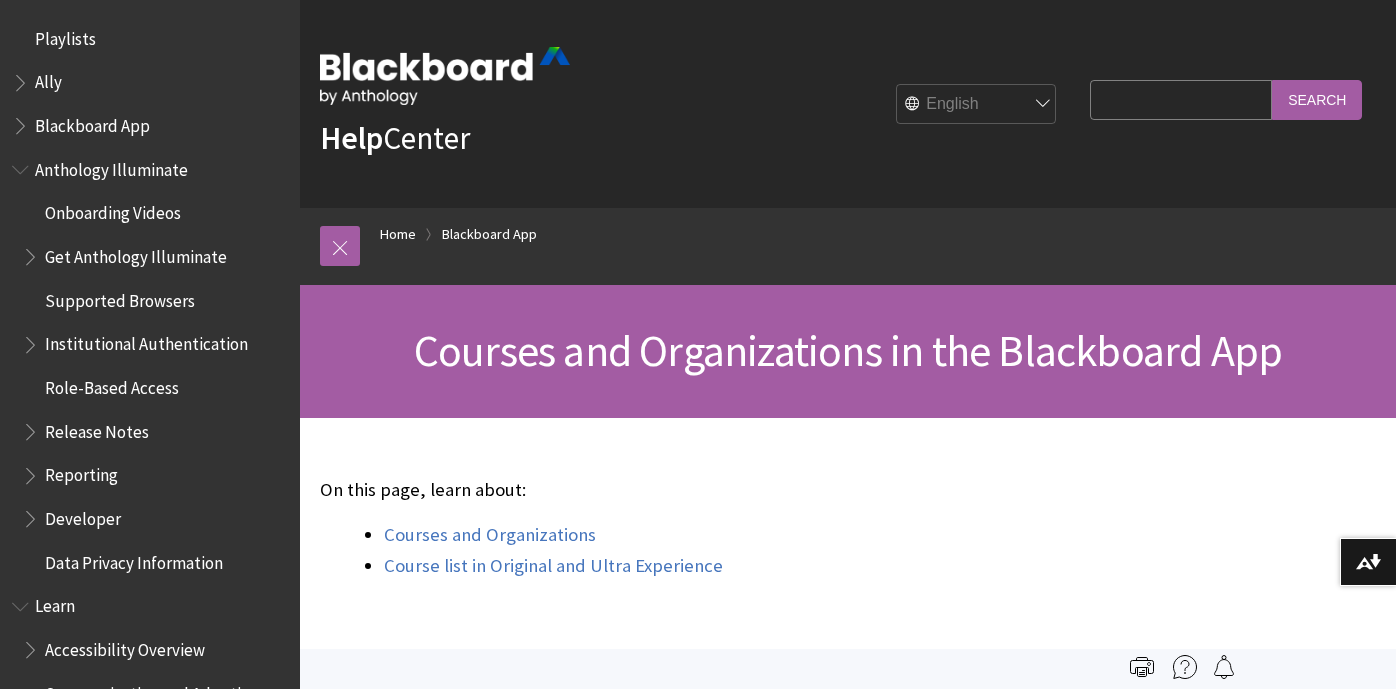 click at bounding box center [22, 165] 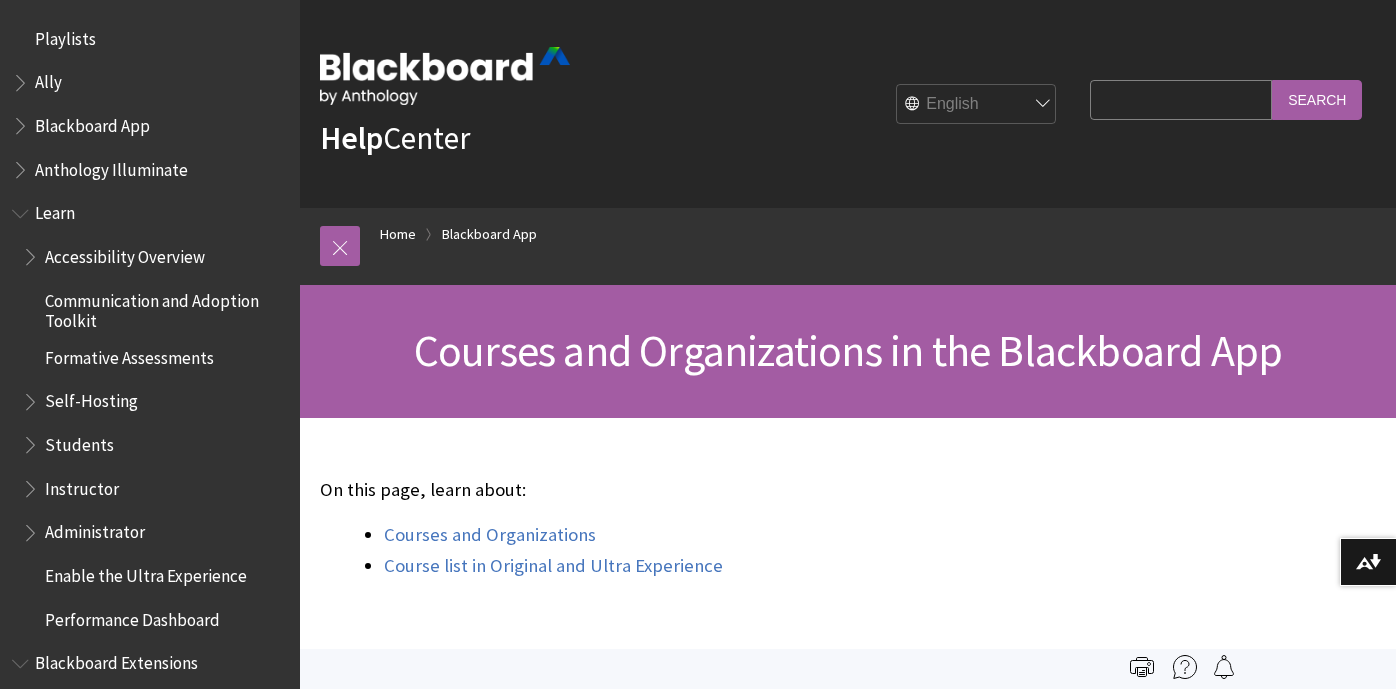 click on "All Products
Playlists
Playlists
Ally
Ally for LMS
Ally for Websites
Ally Ally for LMS Ally for Websites
Blackboard App
Blackboard Learn App Help
Quick Start
Release Notes" at bounding box center [150, 344] 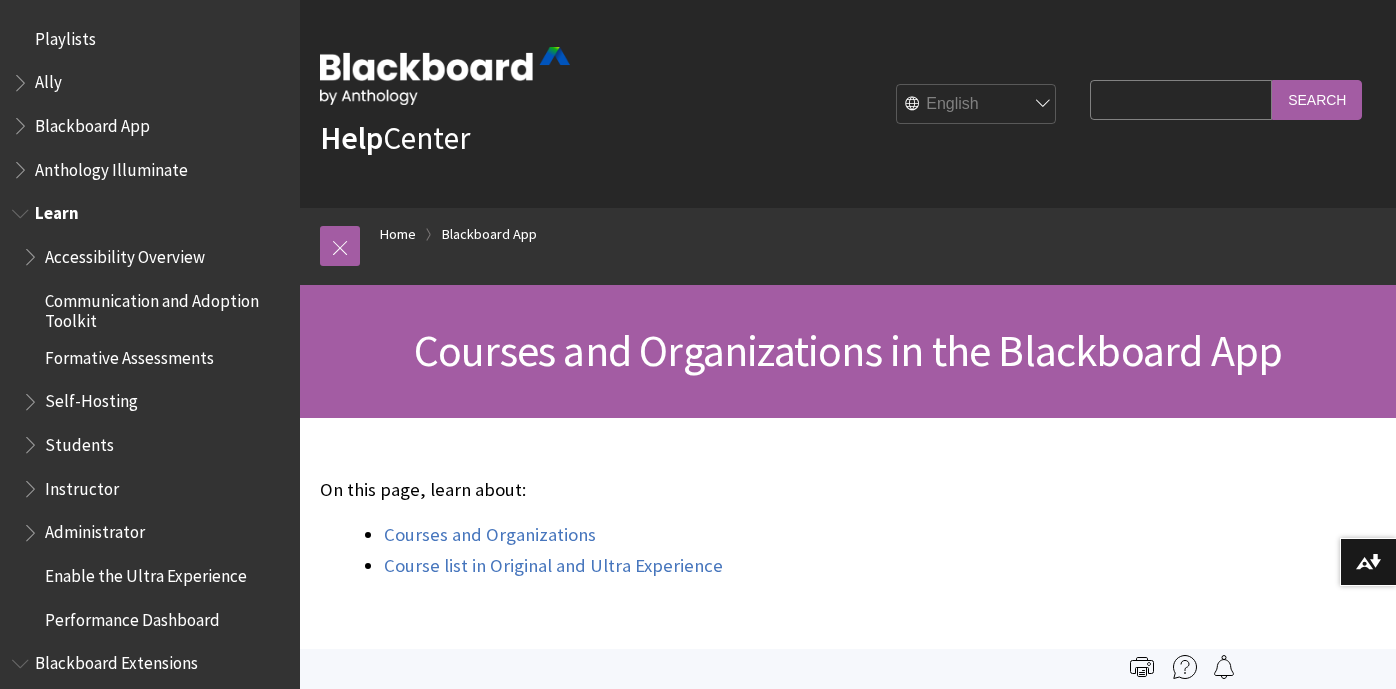 click at bounding box center [22, 209] 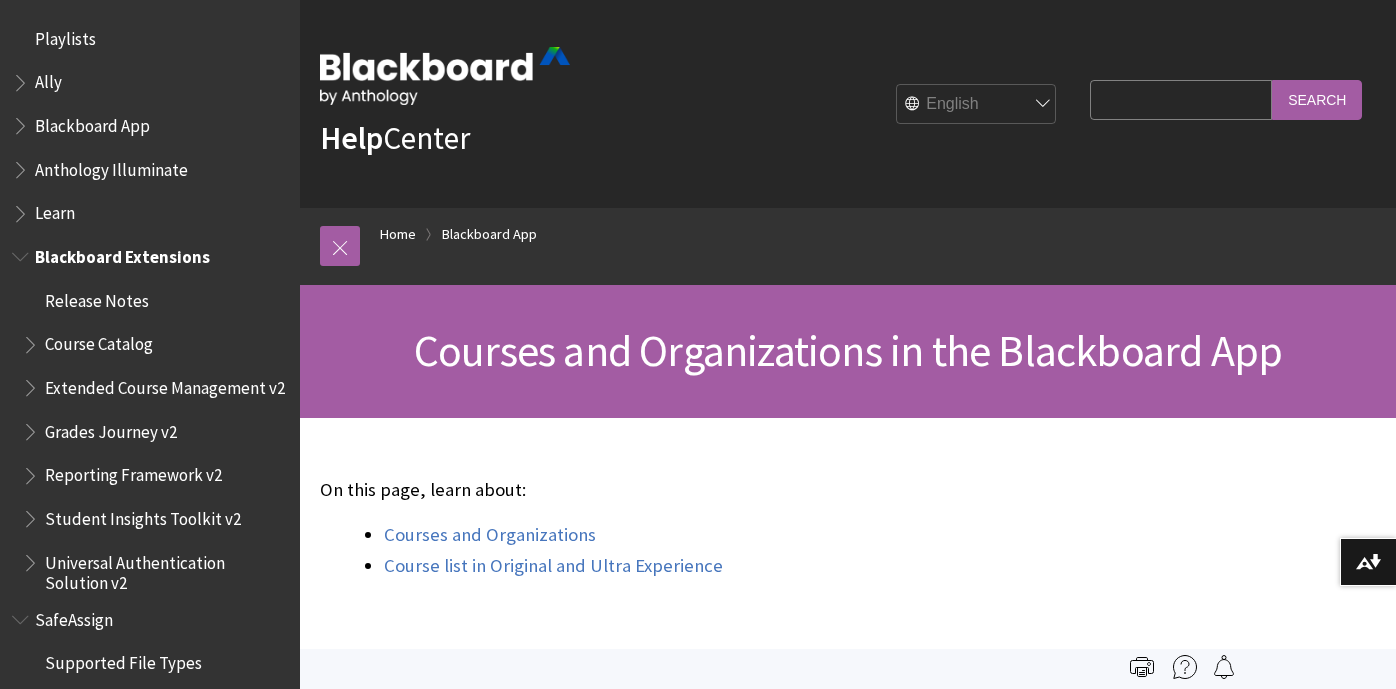 click at bounding box center [22, 252] 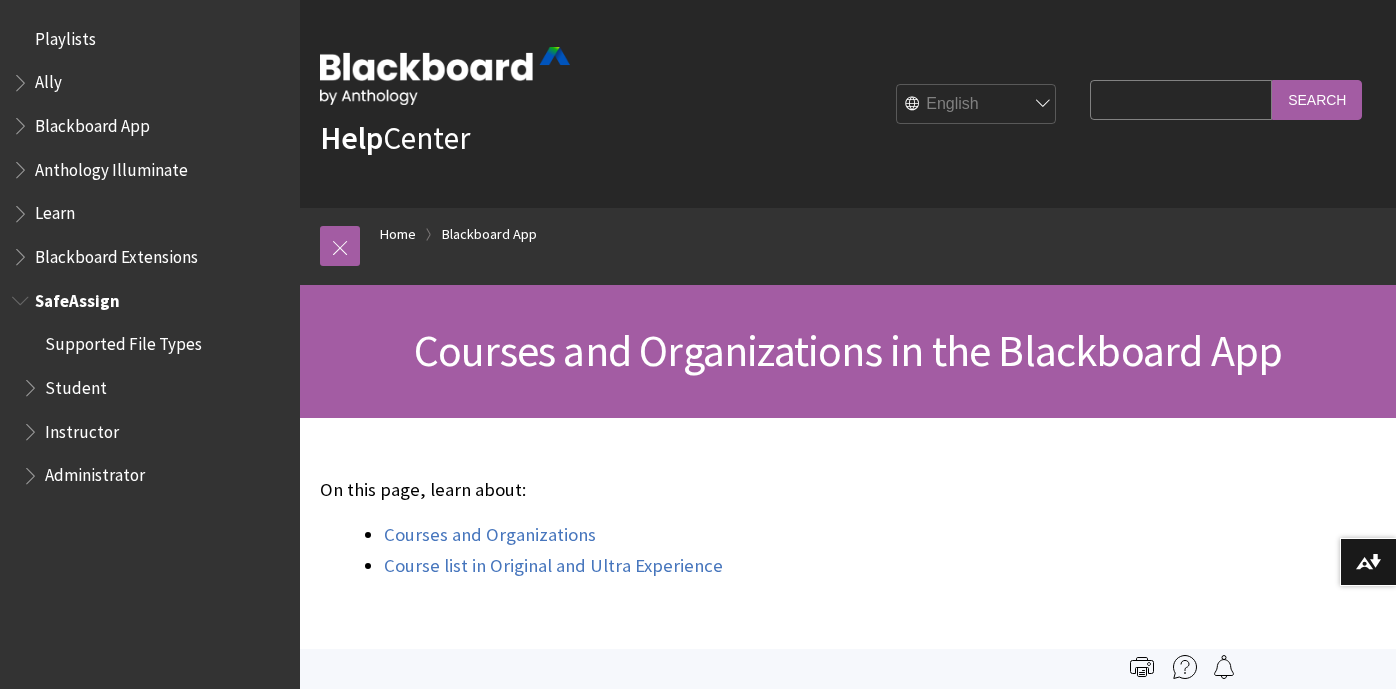 click at bounding box center [22, 296] 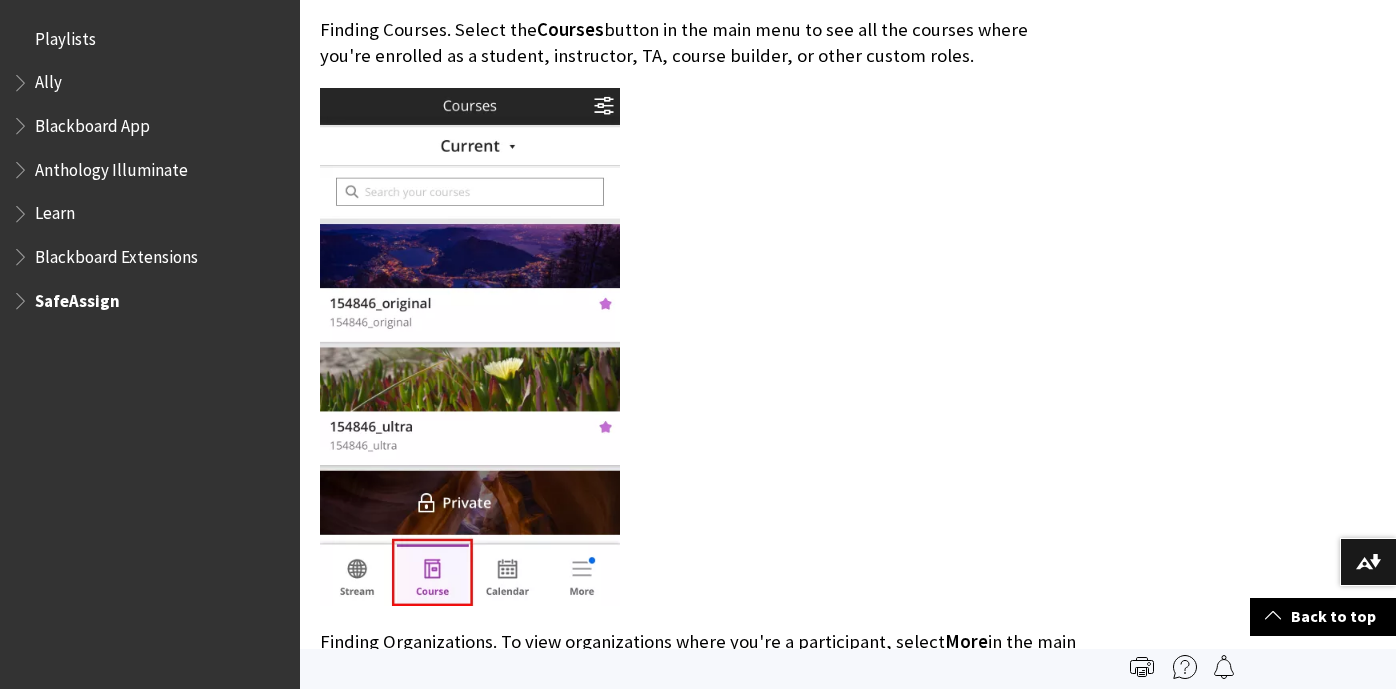 scroll, scrollTop: 0, scrollLeft: 0, axis: both 